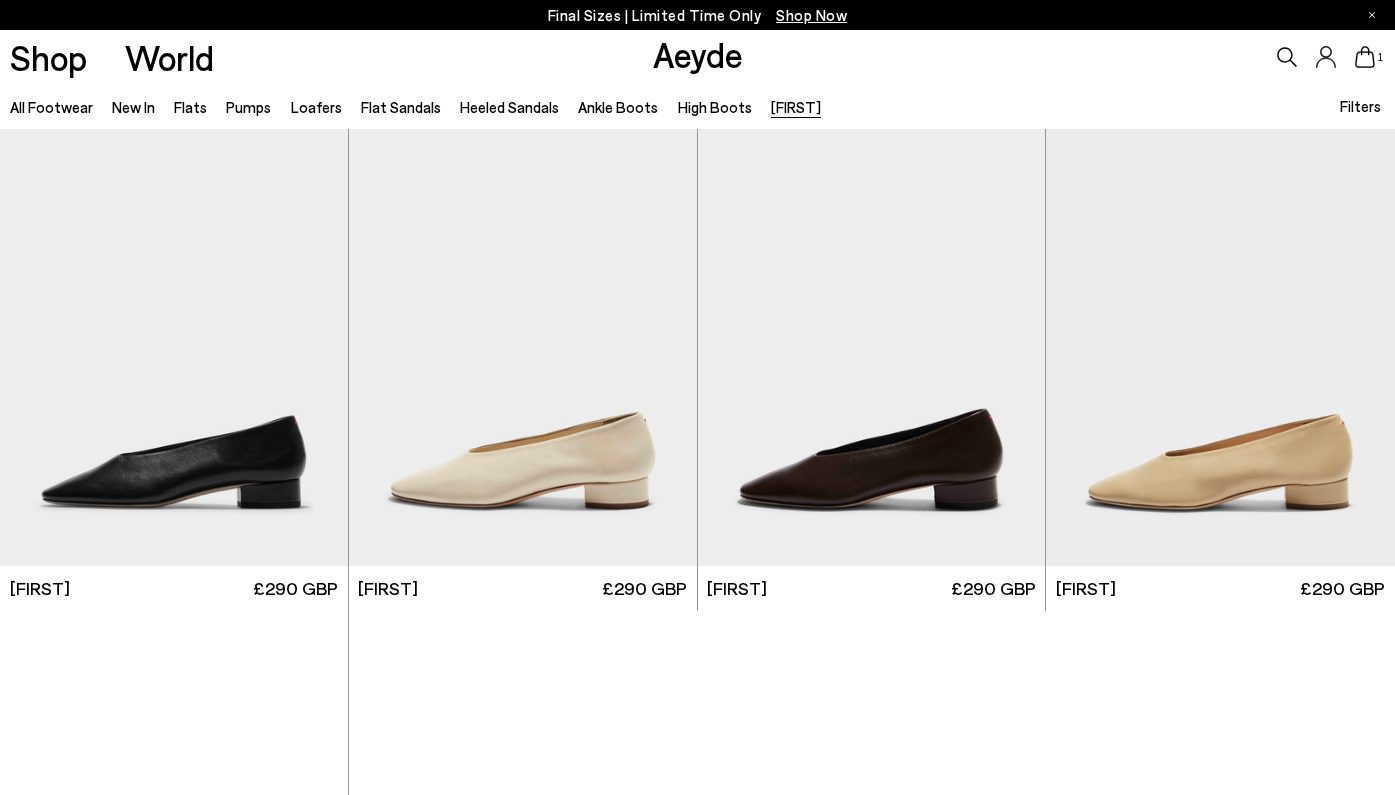 scroll, scrollTop: 0, scrollLeft: 0, axis: both 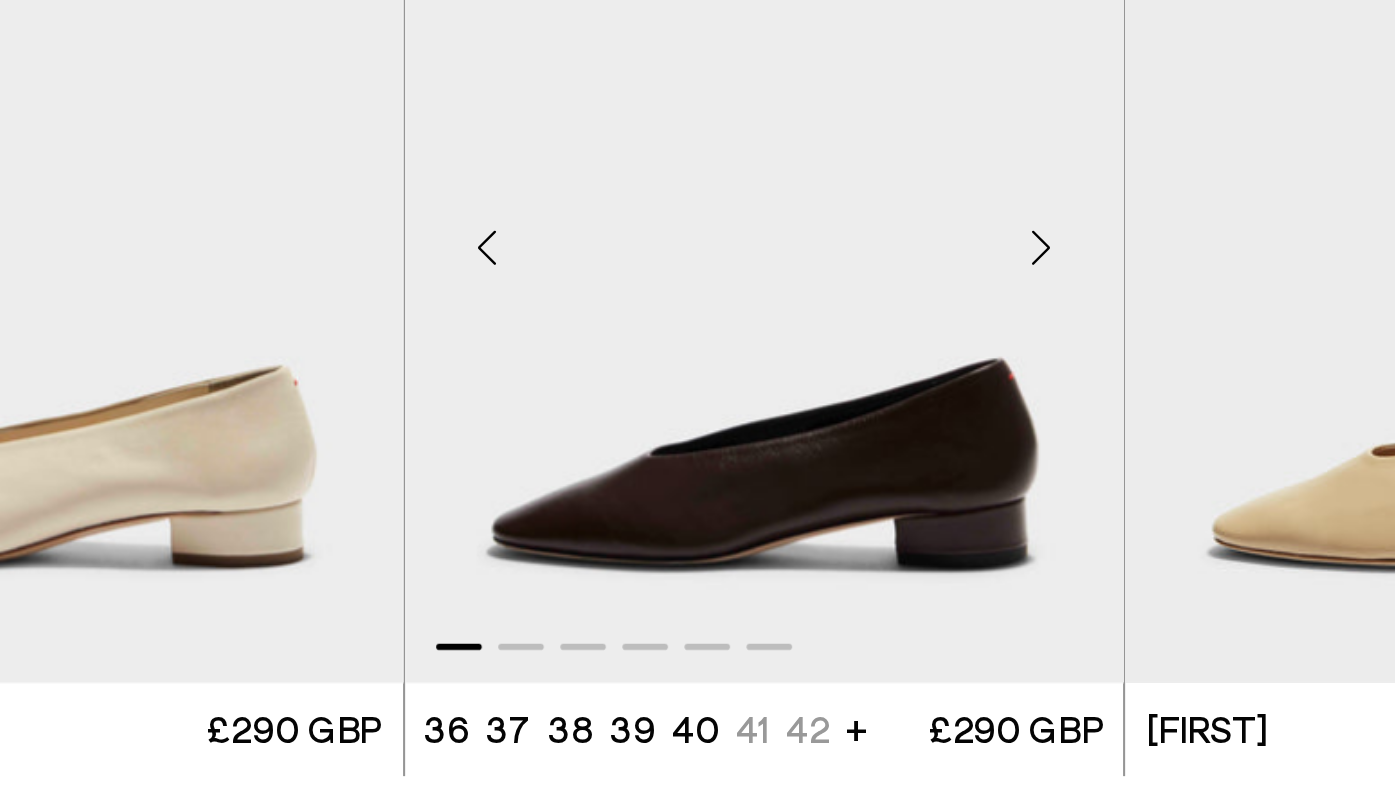 click at bounding box center (1005, 356) 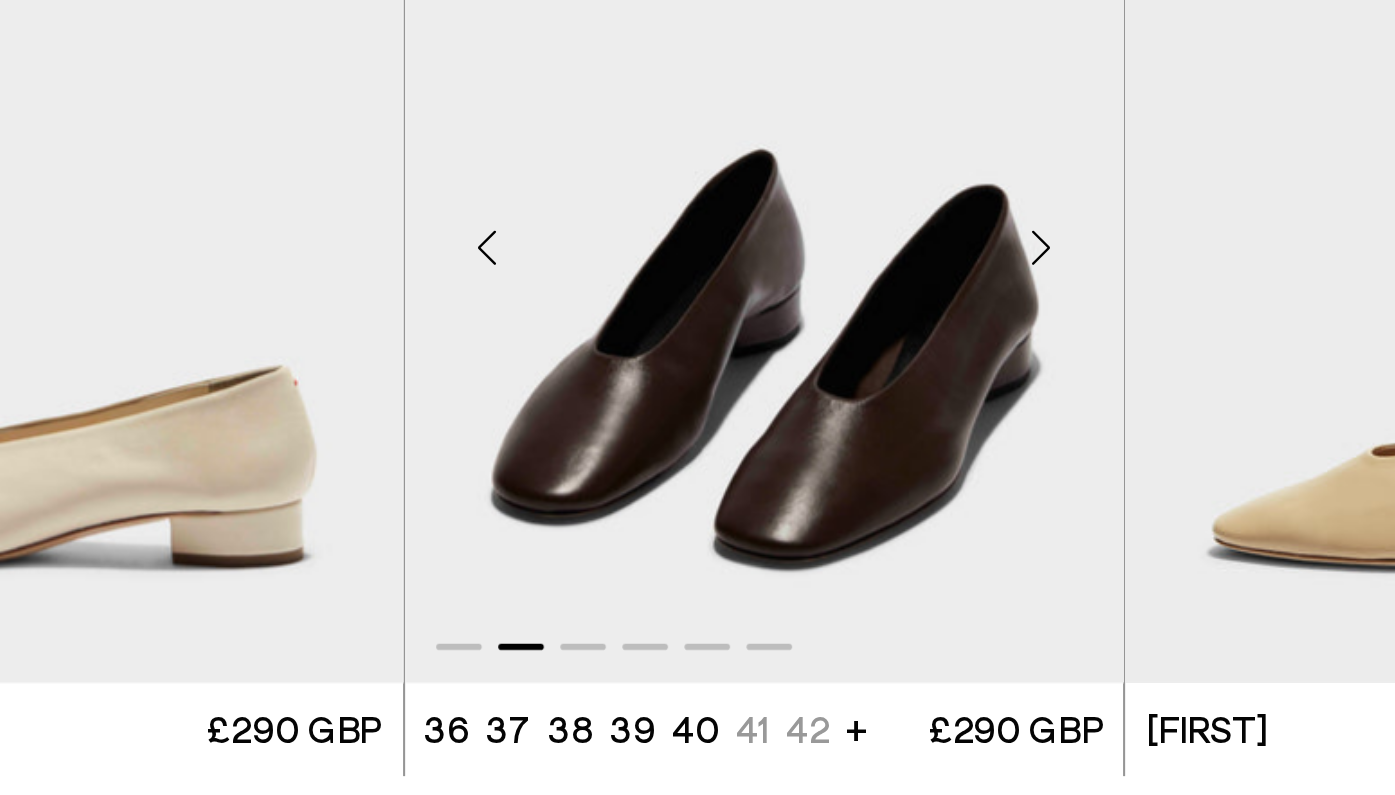 scroll, scrollTop: 95, scrollLeft: 0, axis: vertical 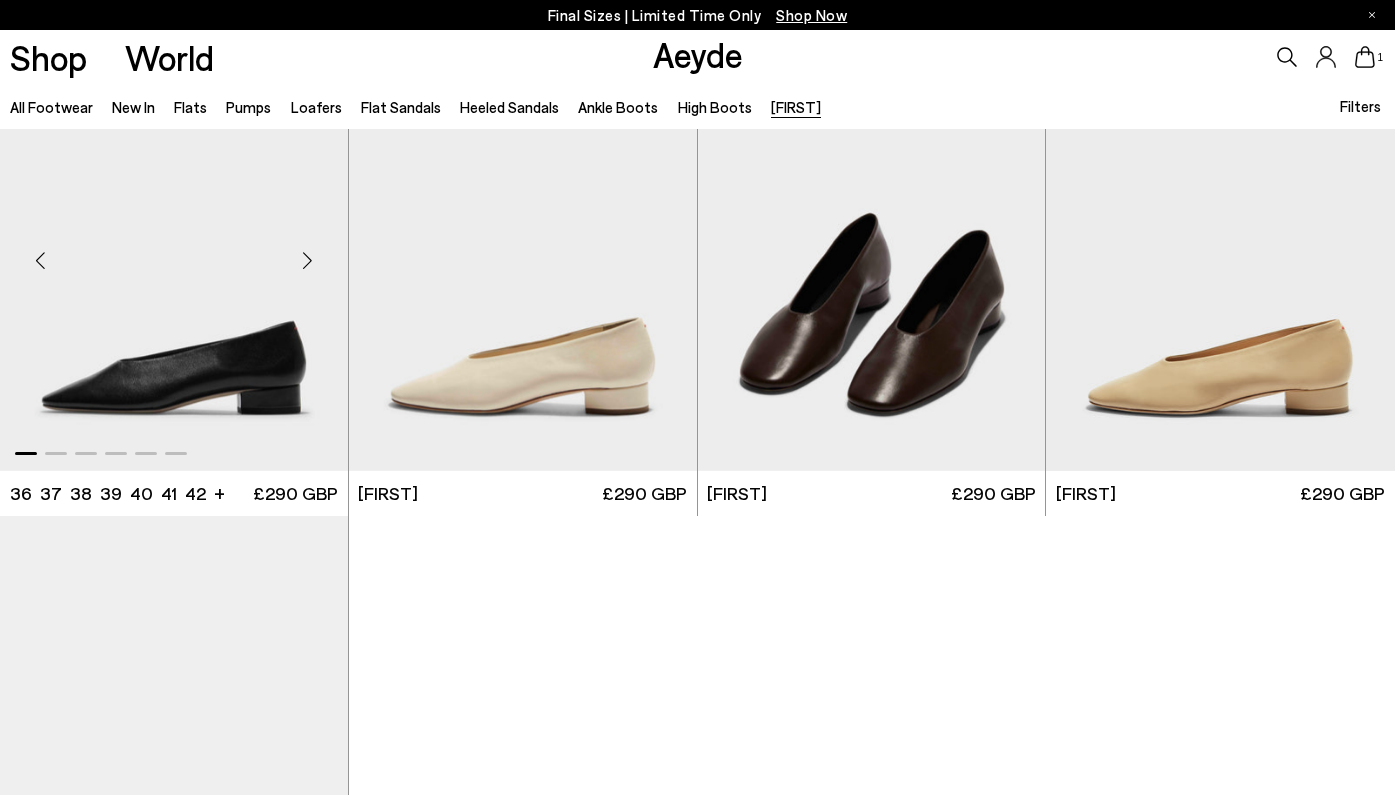 click at bounding box center [174, 252] 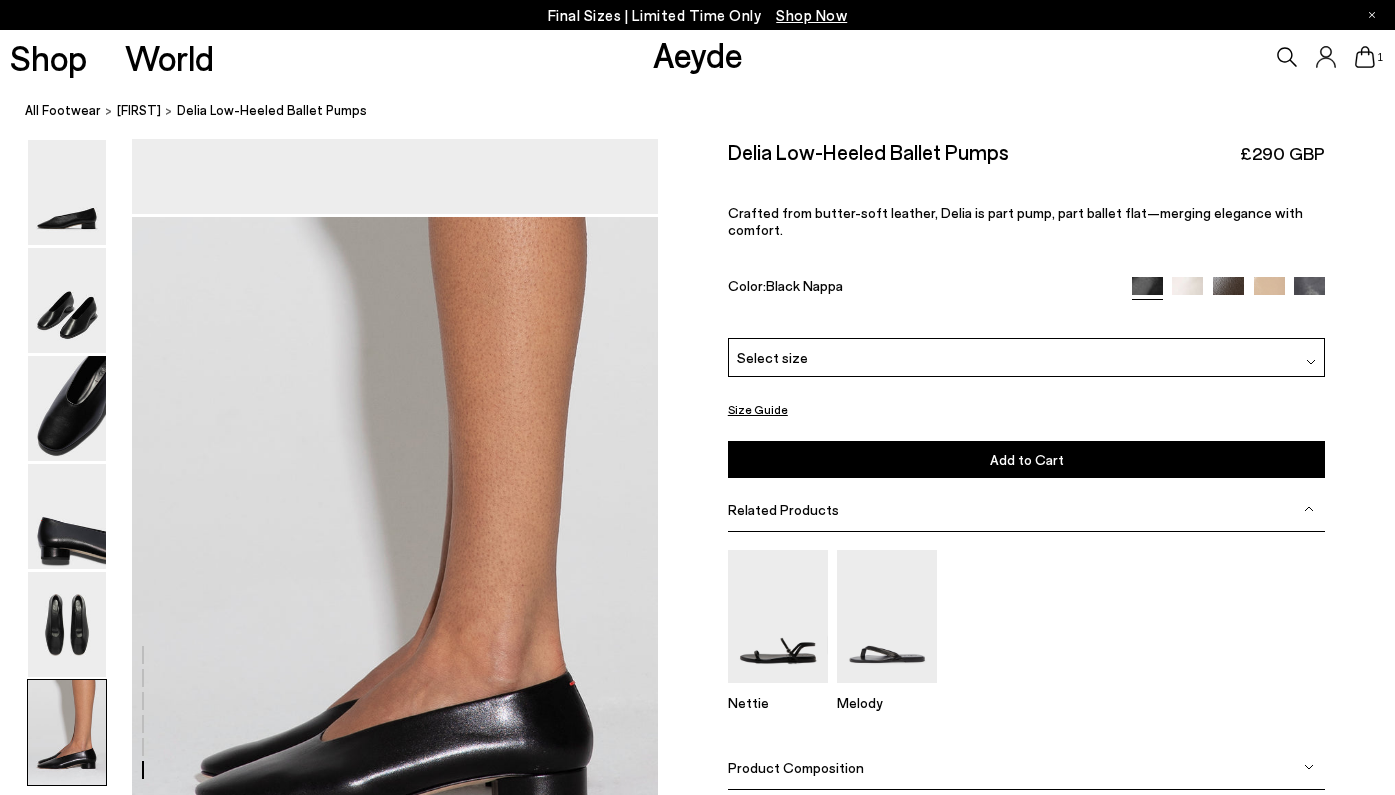 scroll, scrollTop: 3375, scrollLeft: 0, axis: vertical 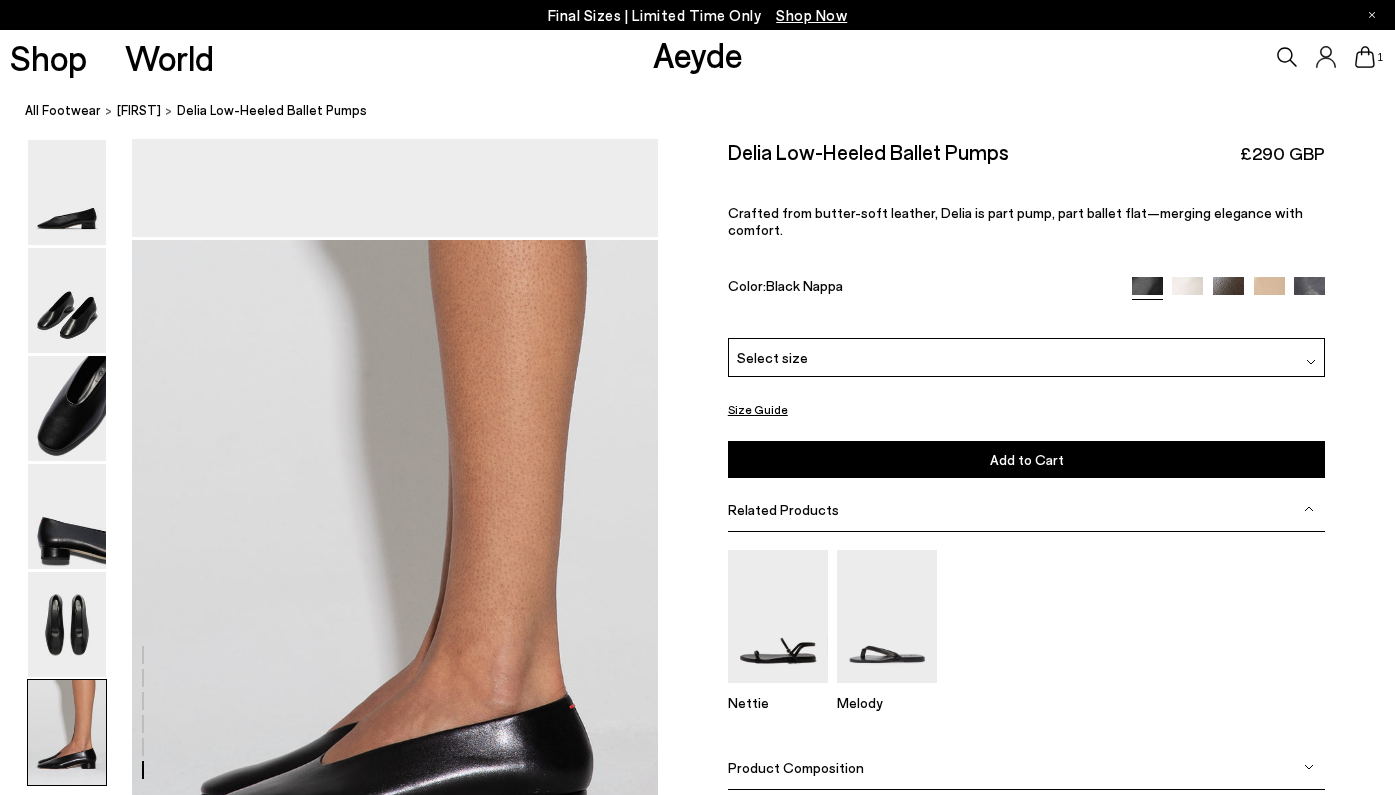 click on "Select size" at bounding box center [1026, 358] 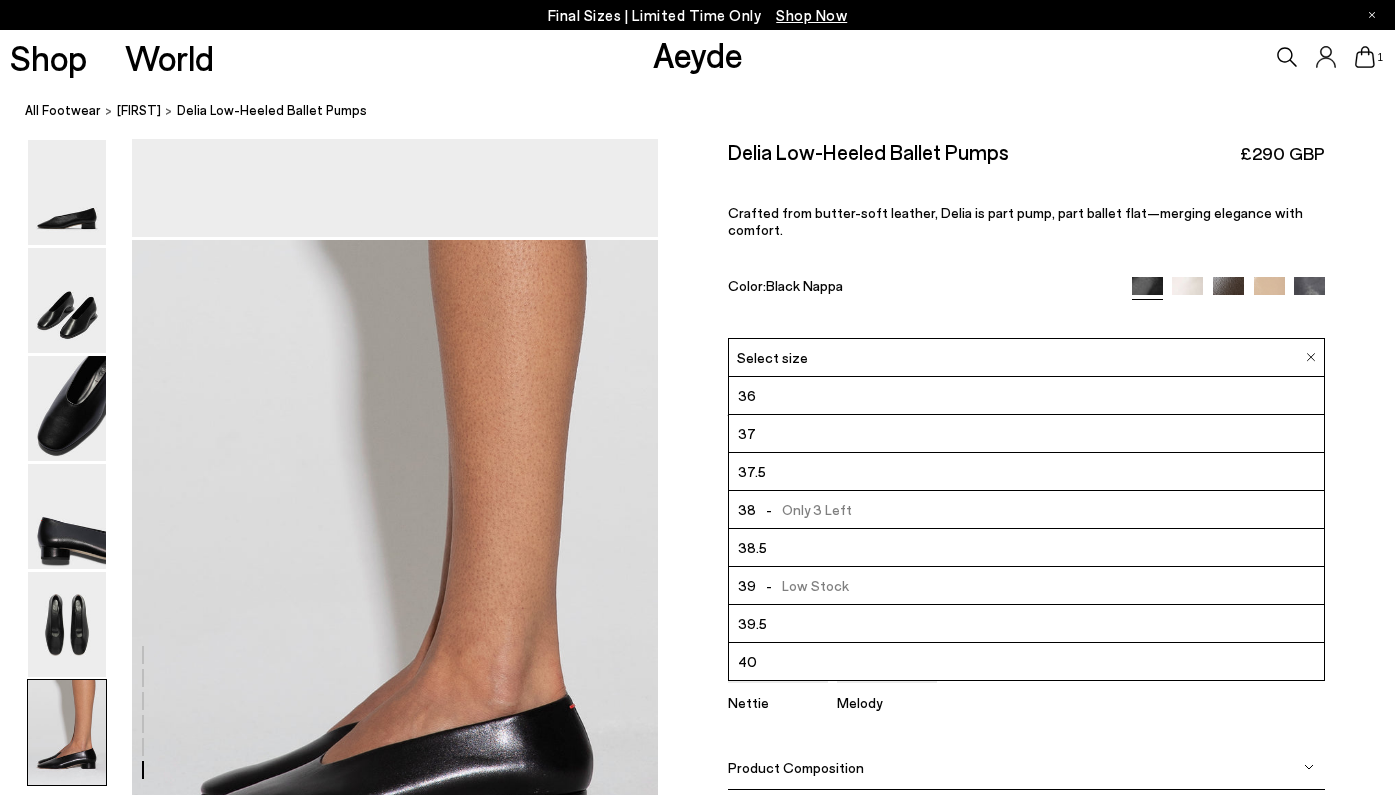 click on "- Only 3 Left" at bounding box center [803, 510] 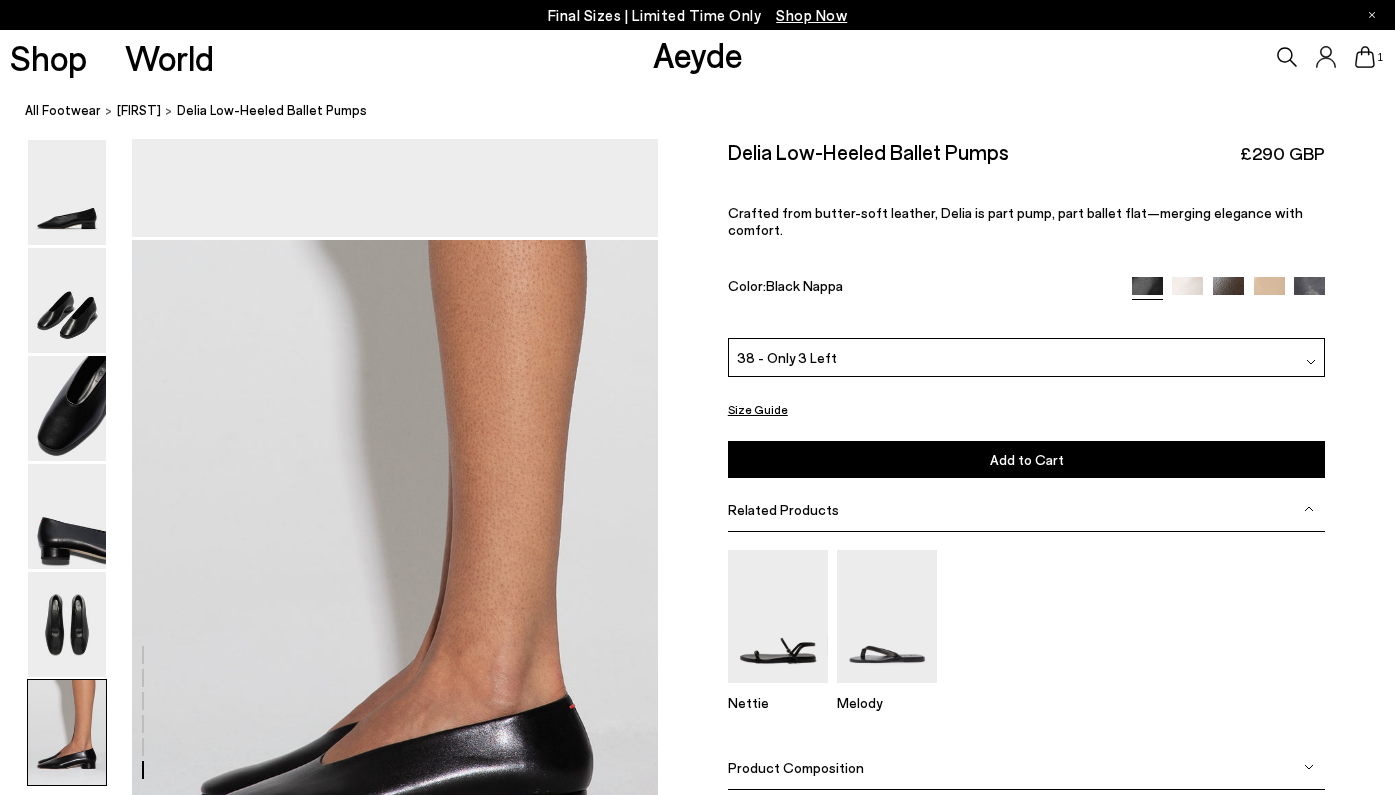 click on "Add to Cart Select a Size First" at bounding box center [1026, 459] 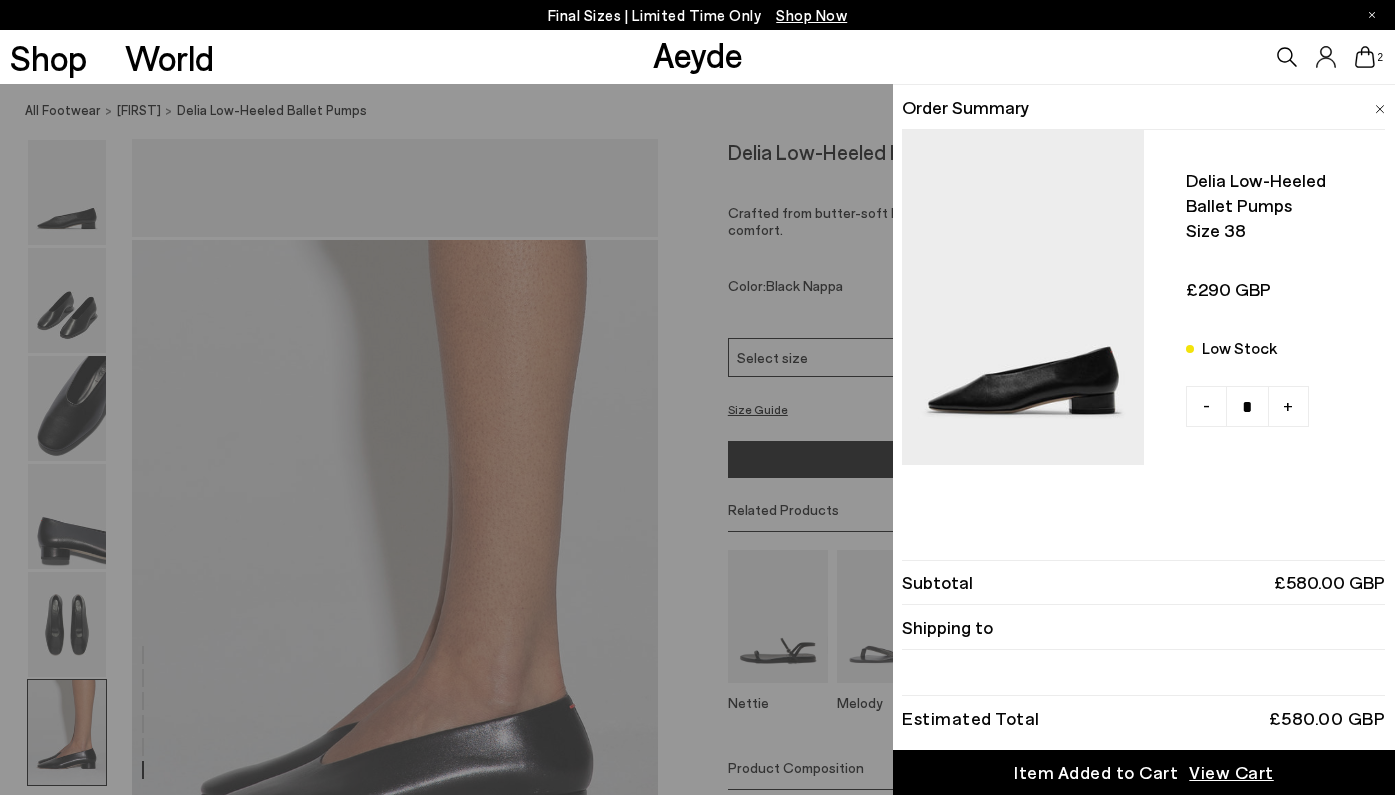 click on "-" at bounding box center [1206, 406] 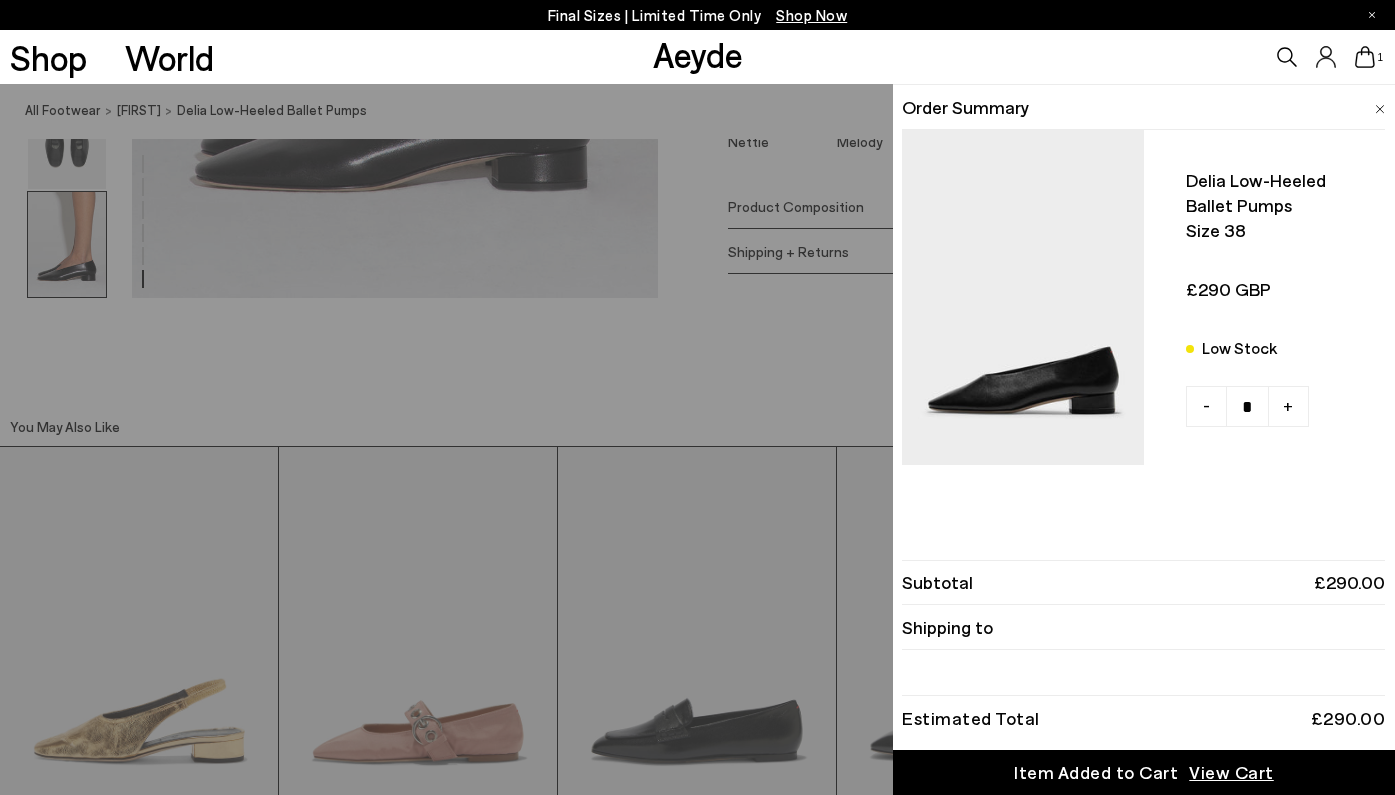 scroll, scrollTop: 4123, scrollLeft: 0, axis: vertical 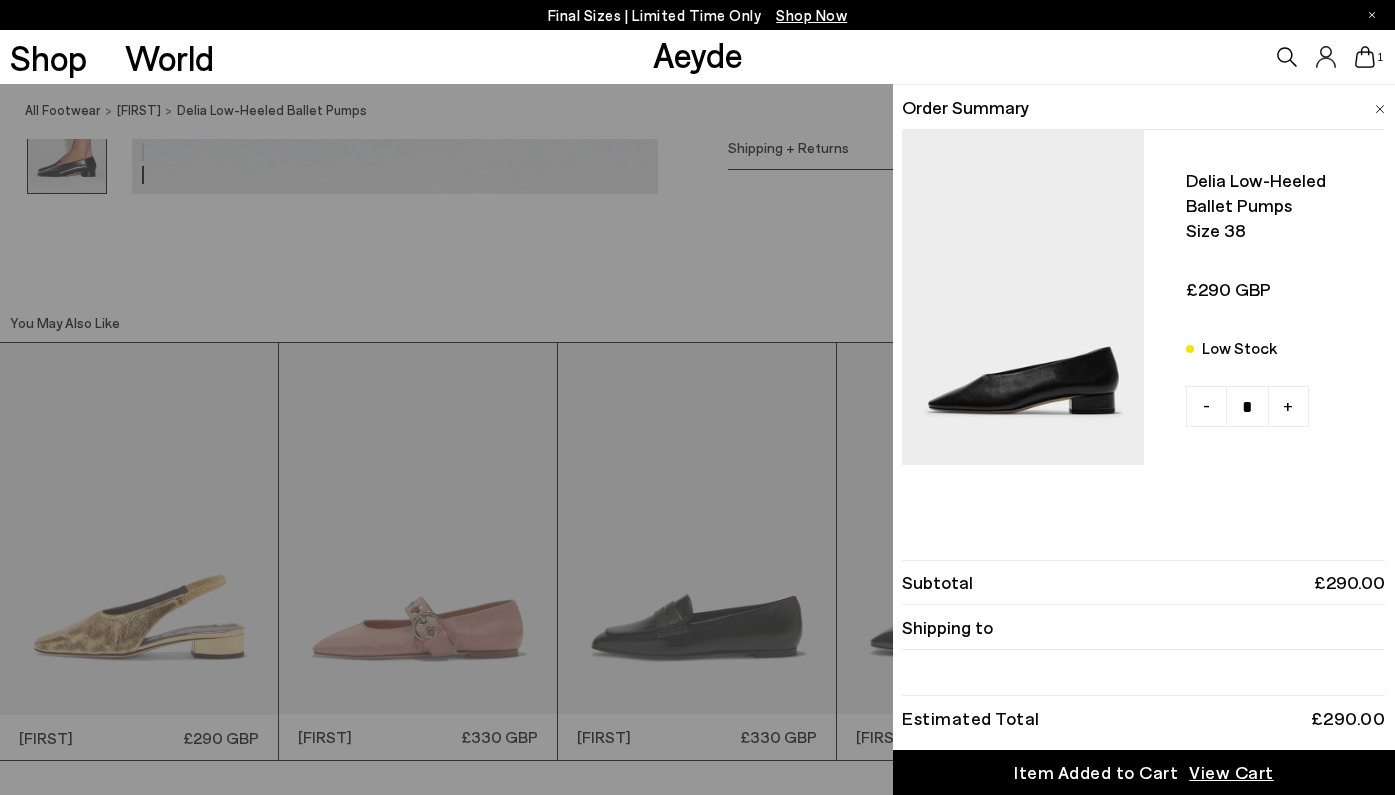 click on "View Cart" at bounding box center [1231, 772] 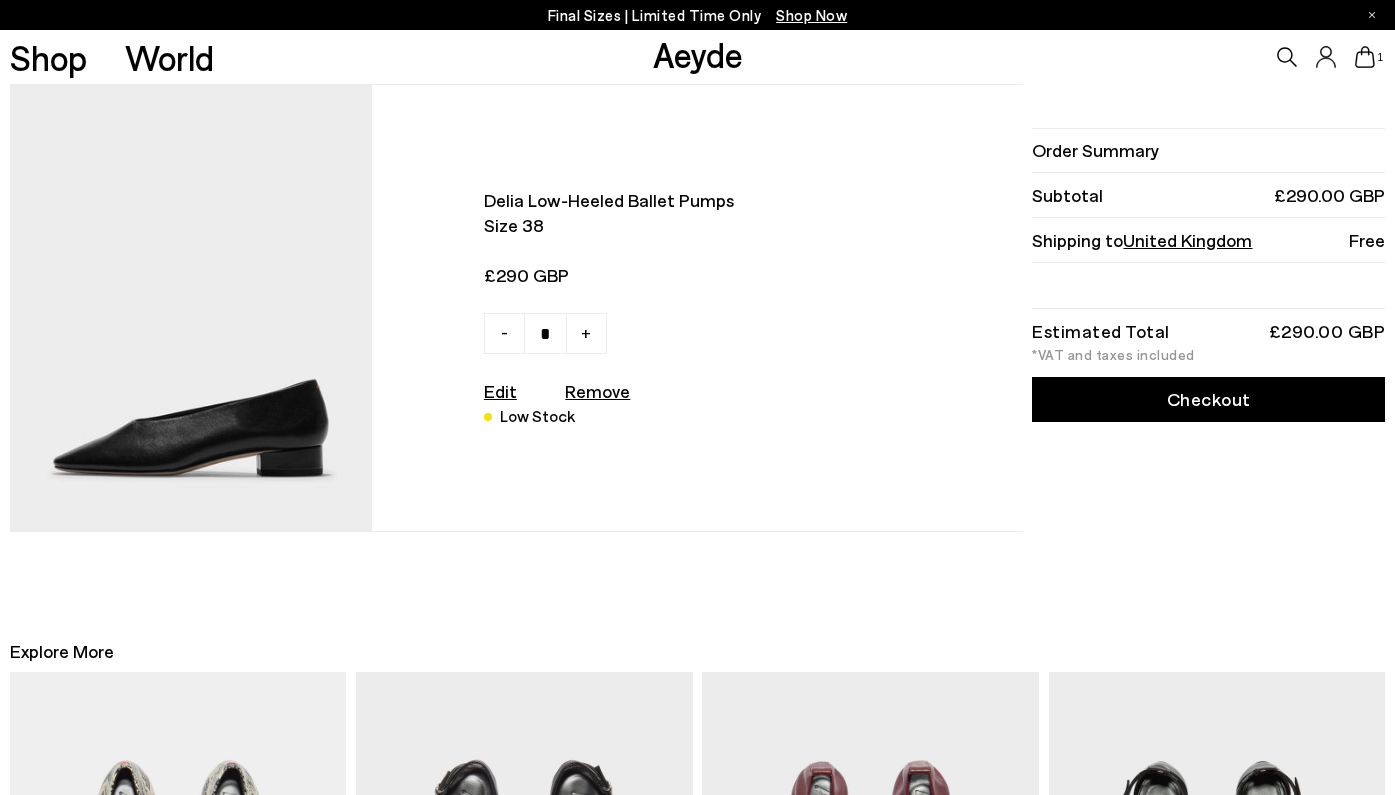 scroll, scrollTop: 0, scrollLeft: 0, axis: both 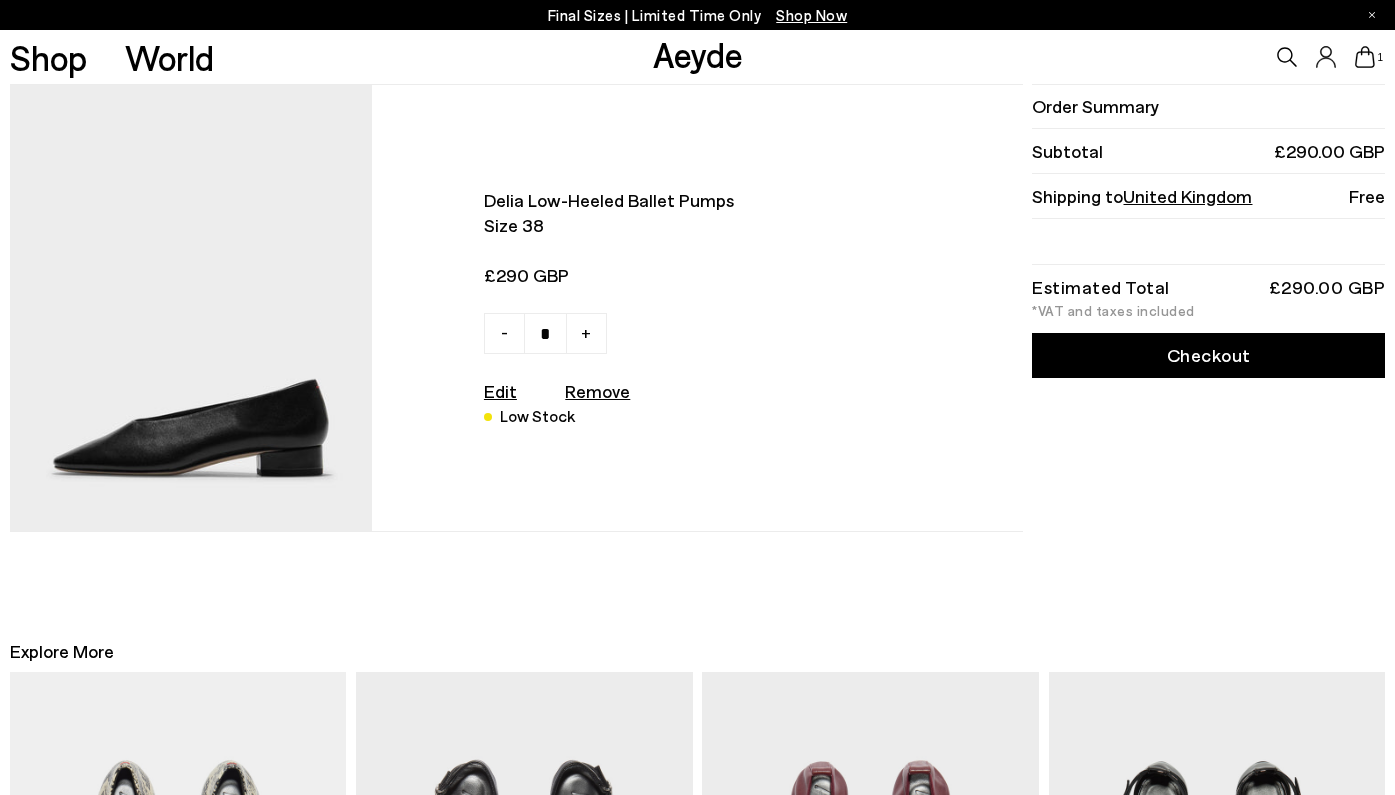 click on "Checkout" at bounding box center (1208, 355) 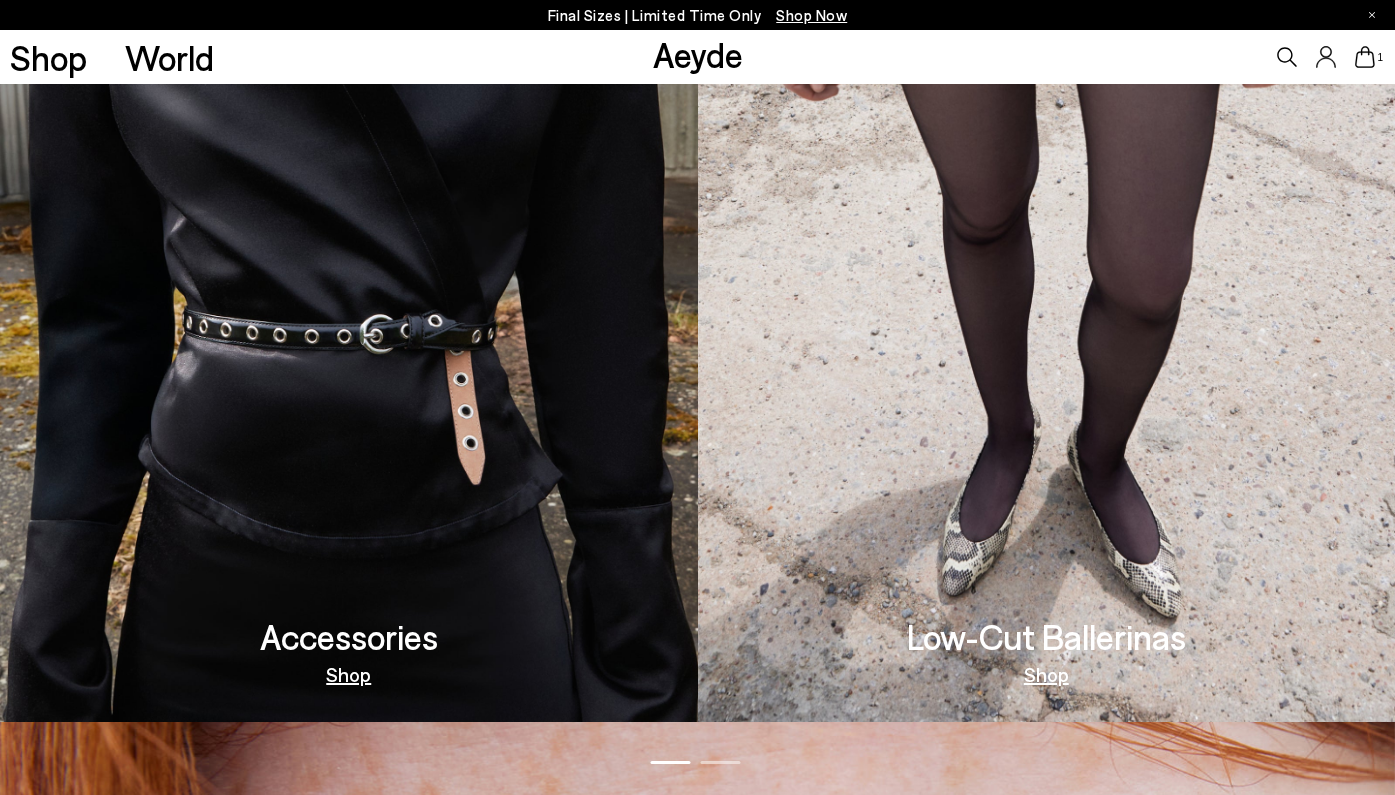 scroll, scrollTop: 2089, scrollLeft: 0, axis: vertical 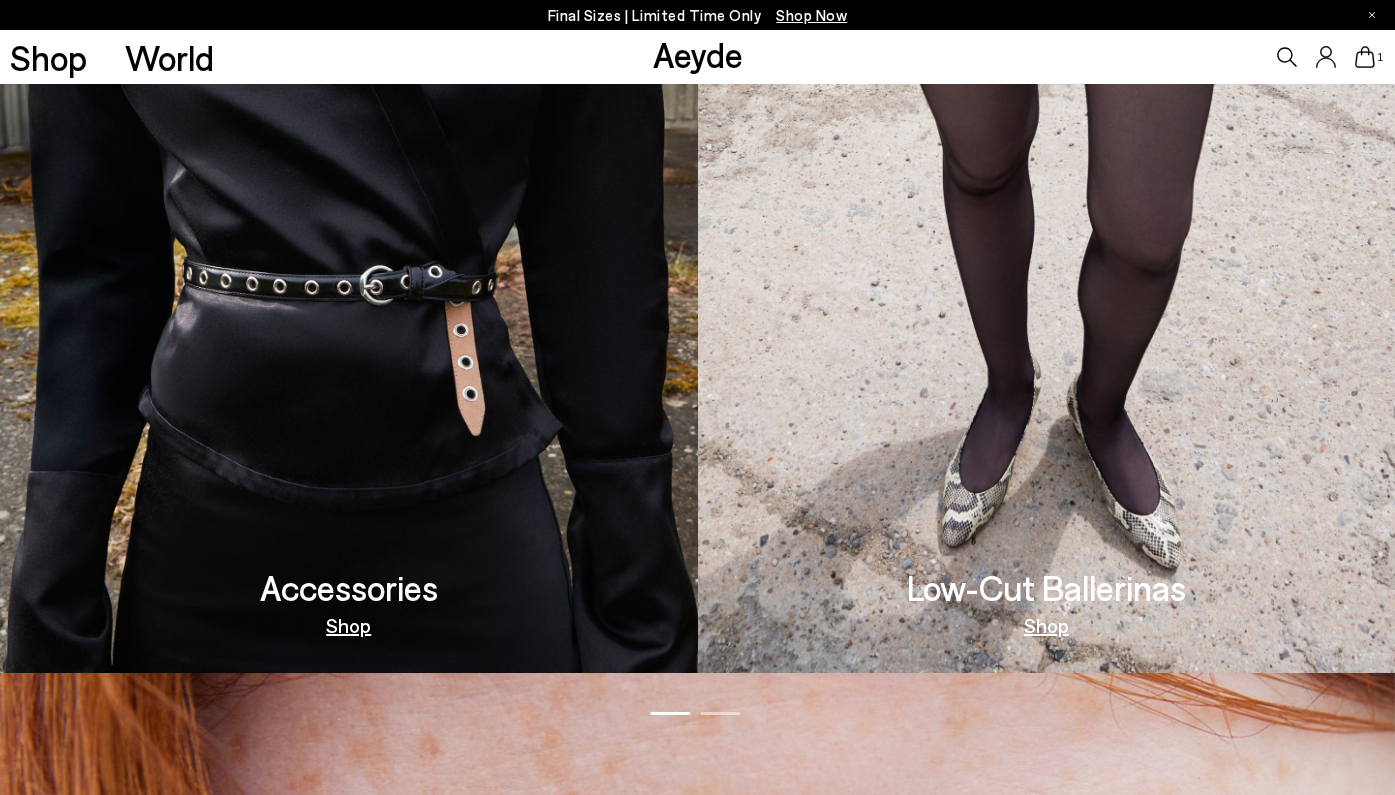 click on "Shop
World
Aeyde
1" at bounding box center [697, 57] 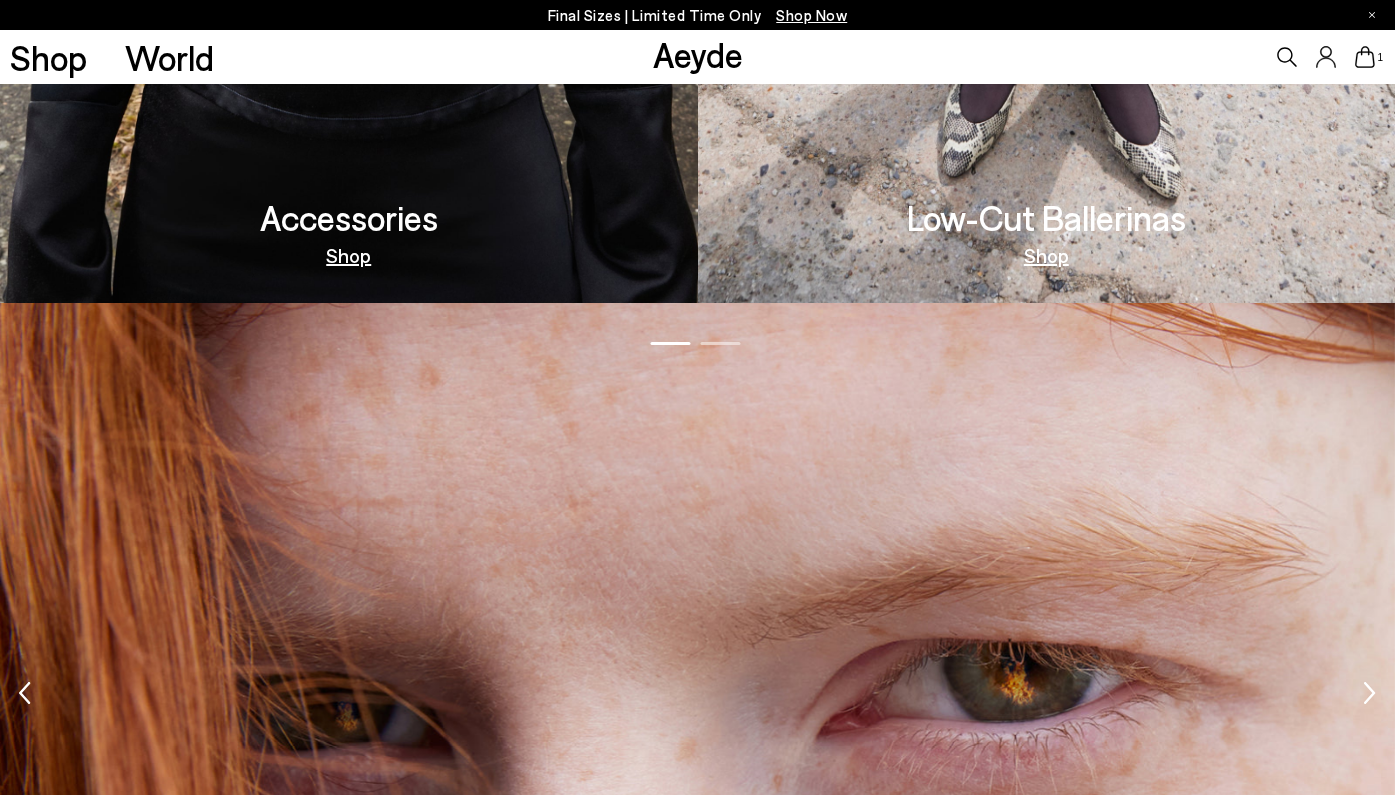scroll, scrollTop: 2183, scrollLeft: 0, axis: vertical 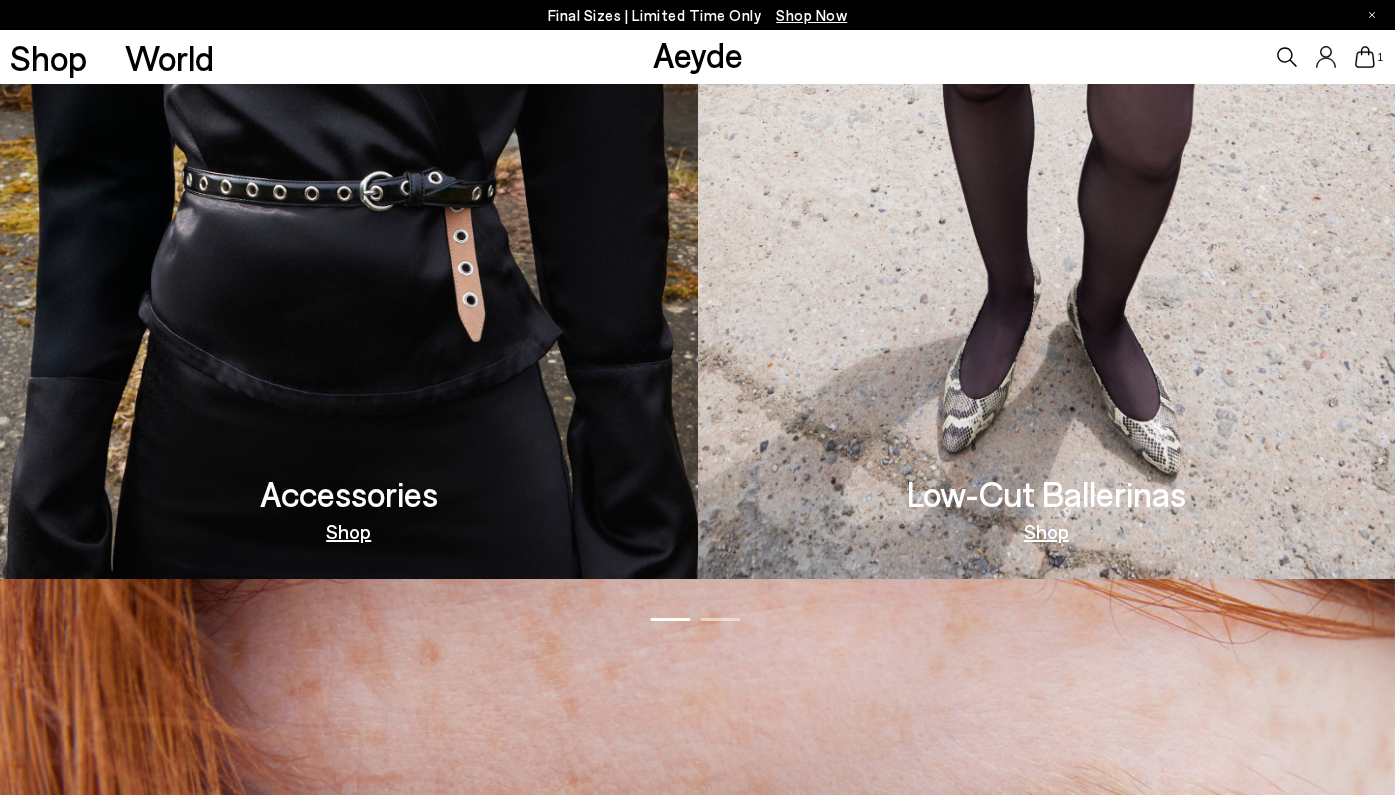 click on "Shop" at bounding box center [1046, 531] 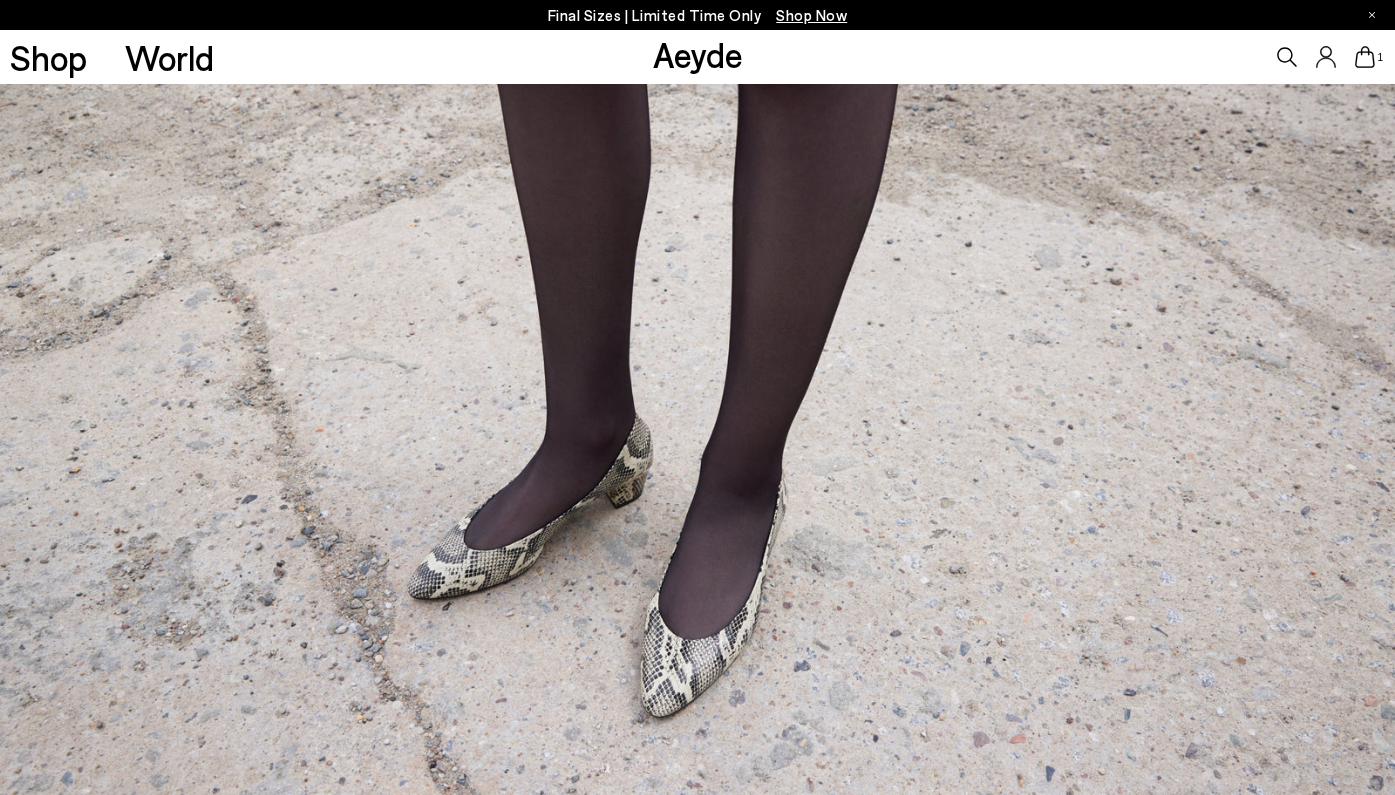 scroll, scrollTop: 0, scrollLeft: 0, axis: both 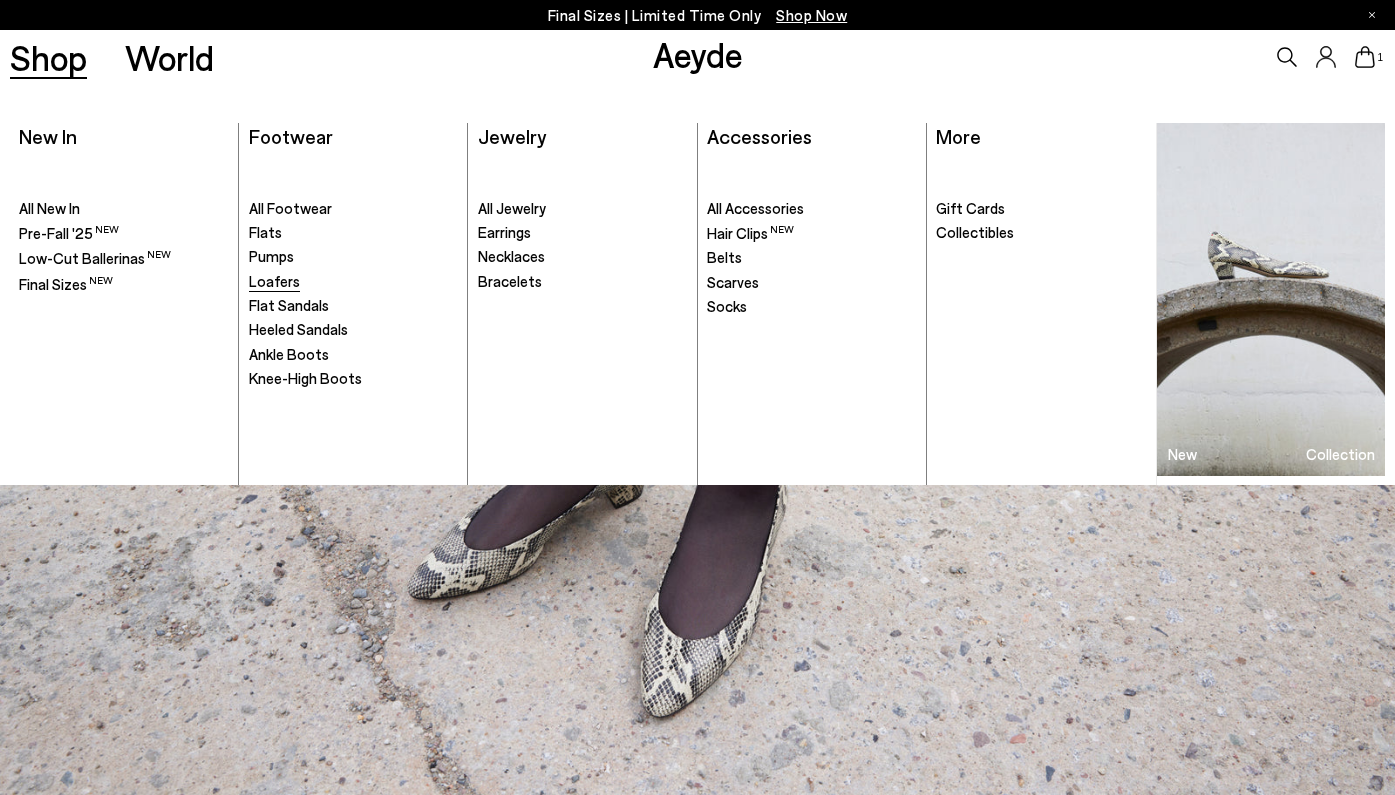 click on "Loafers" at bounding box center (274, 281) 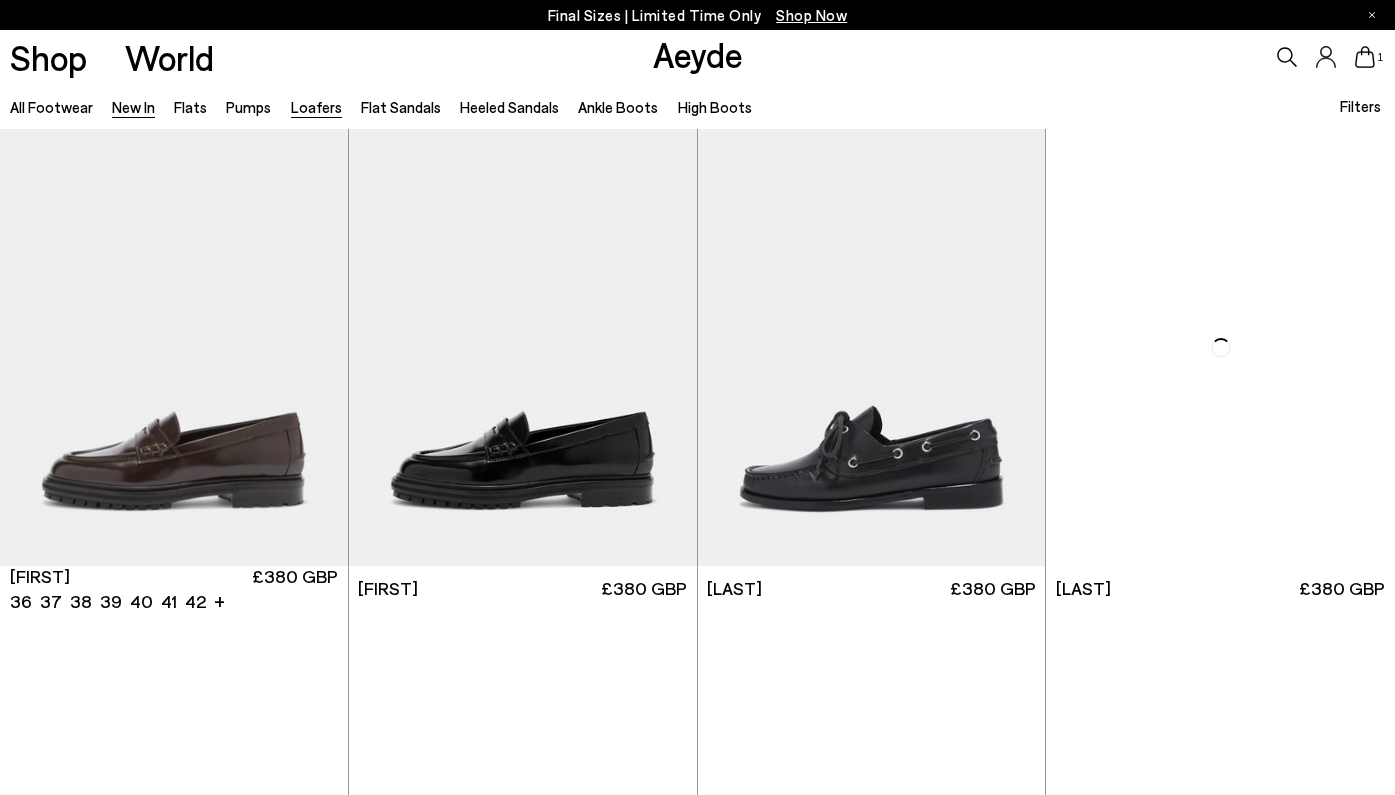 scroll, scrollTop: 0, scrollLeft: 0, axis: both 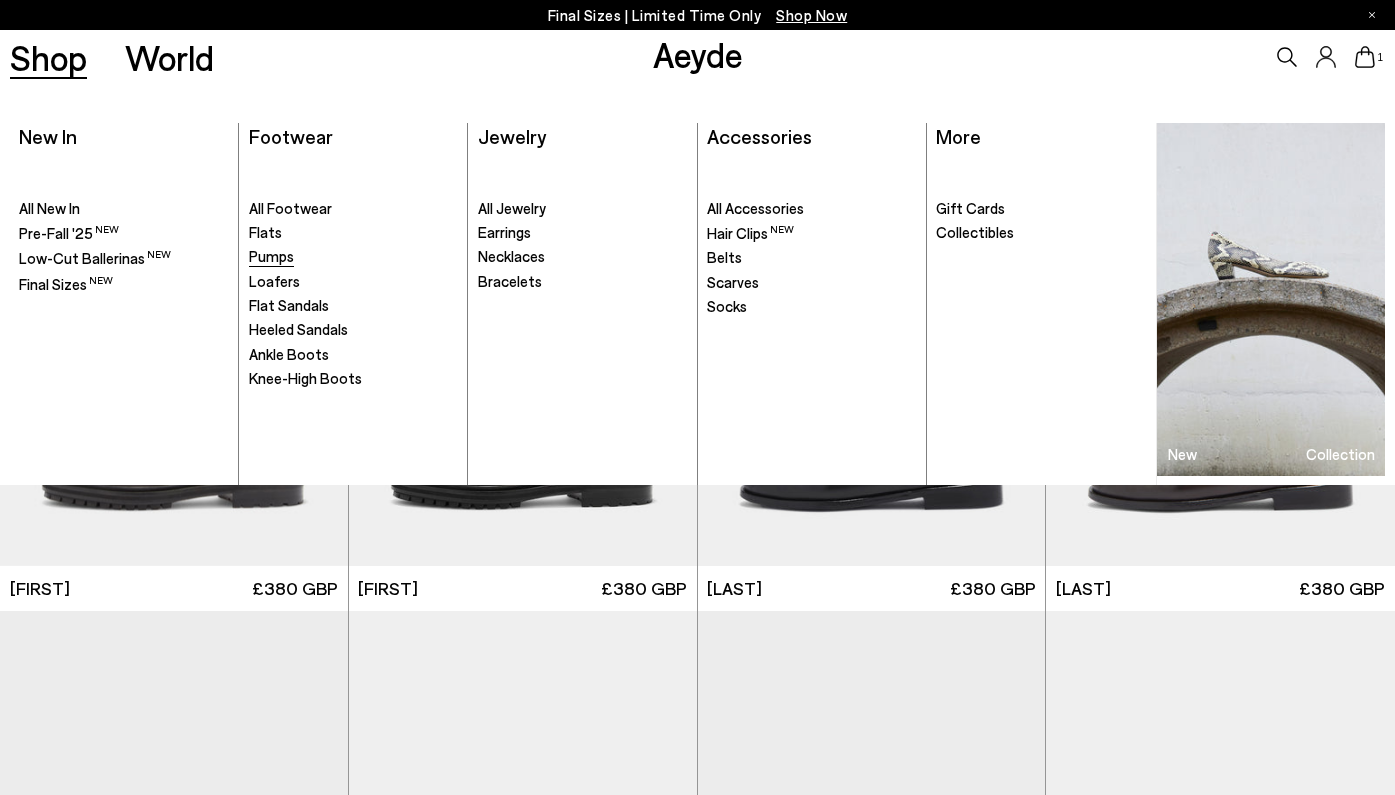 click on "Pumps" at bounding box center (271, 256) 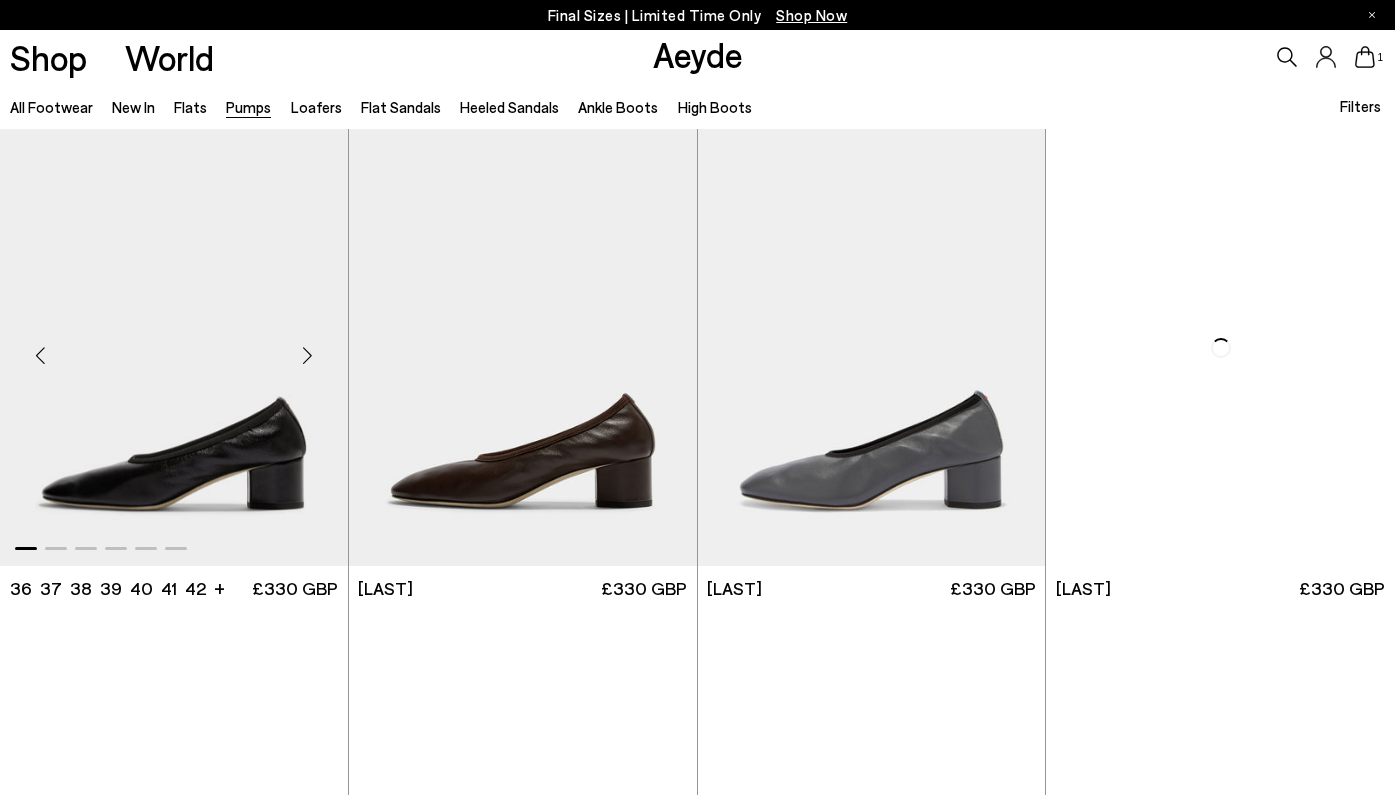 scroll, scrollTop: 0, scrollLeft: 0, axis: both 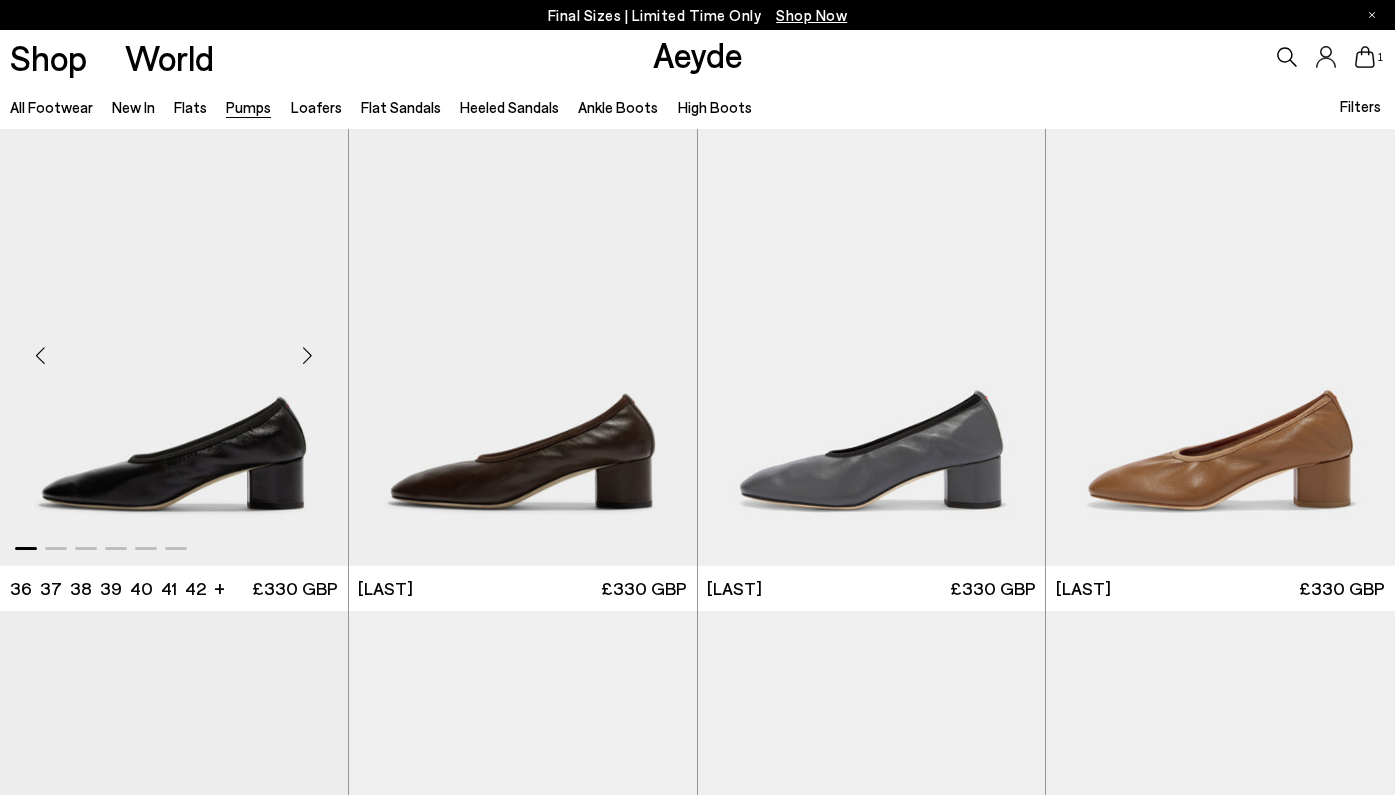 click at bounding box center [174, 347] 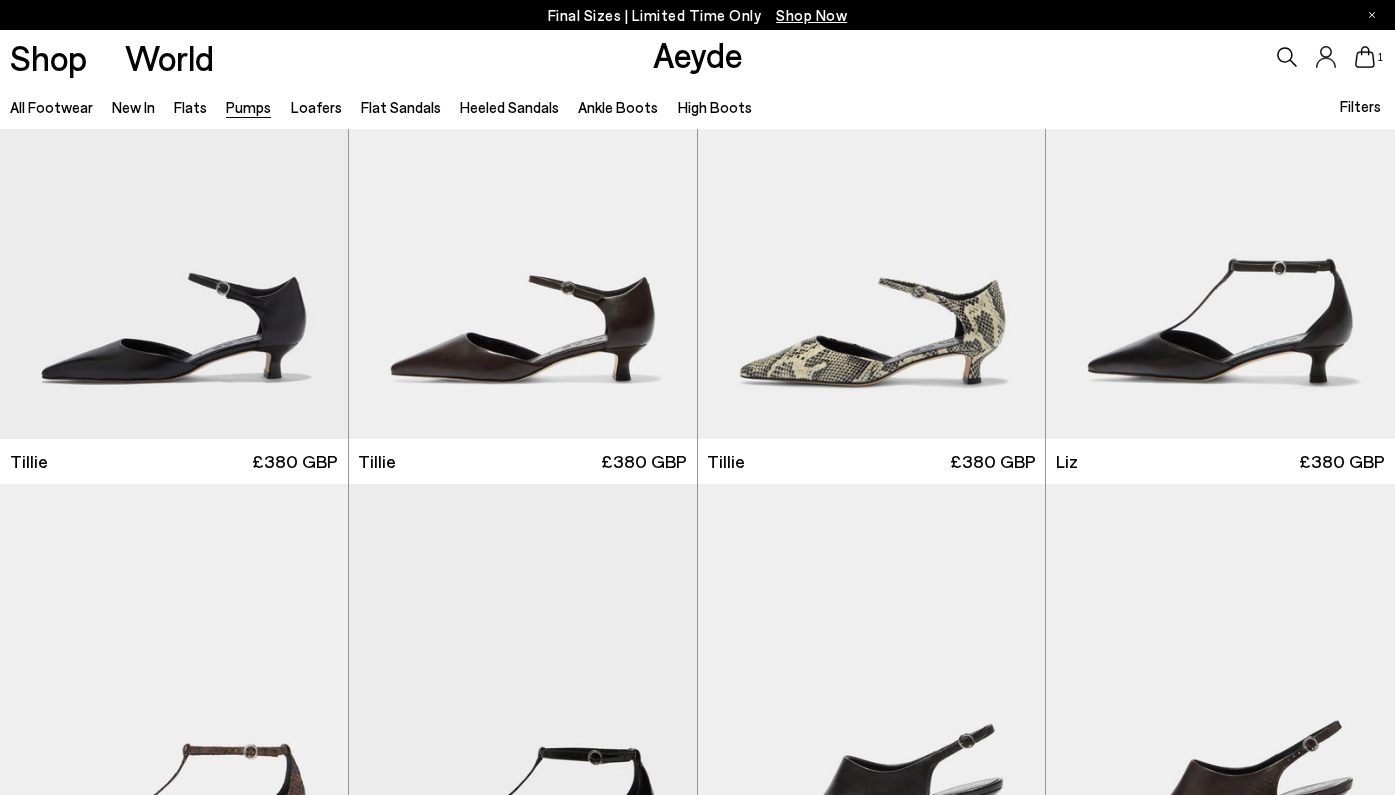 scroll, scrollTop: 617, scrollLeft: 0, axis: vertical 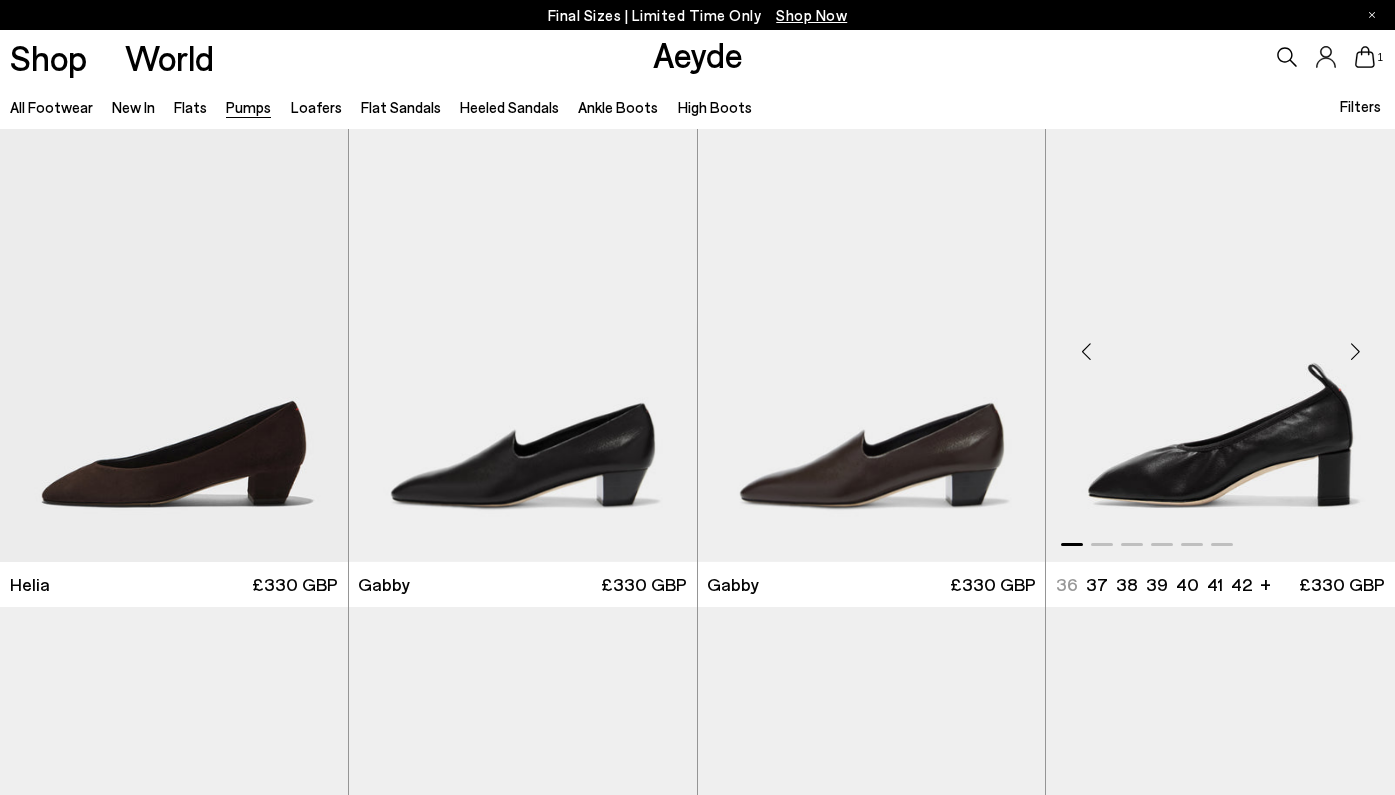 click at bounding box center (1355, 352) 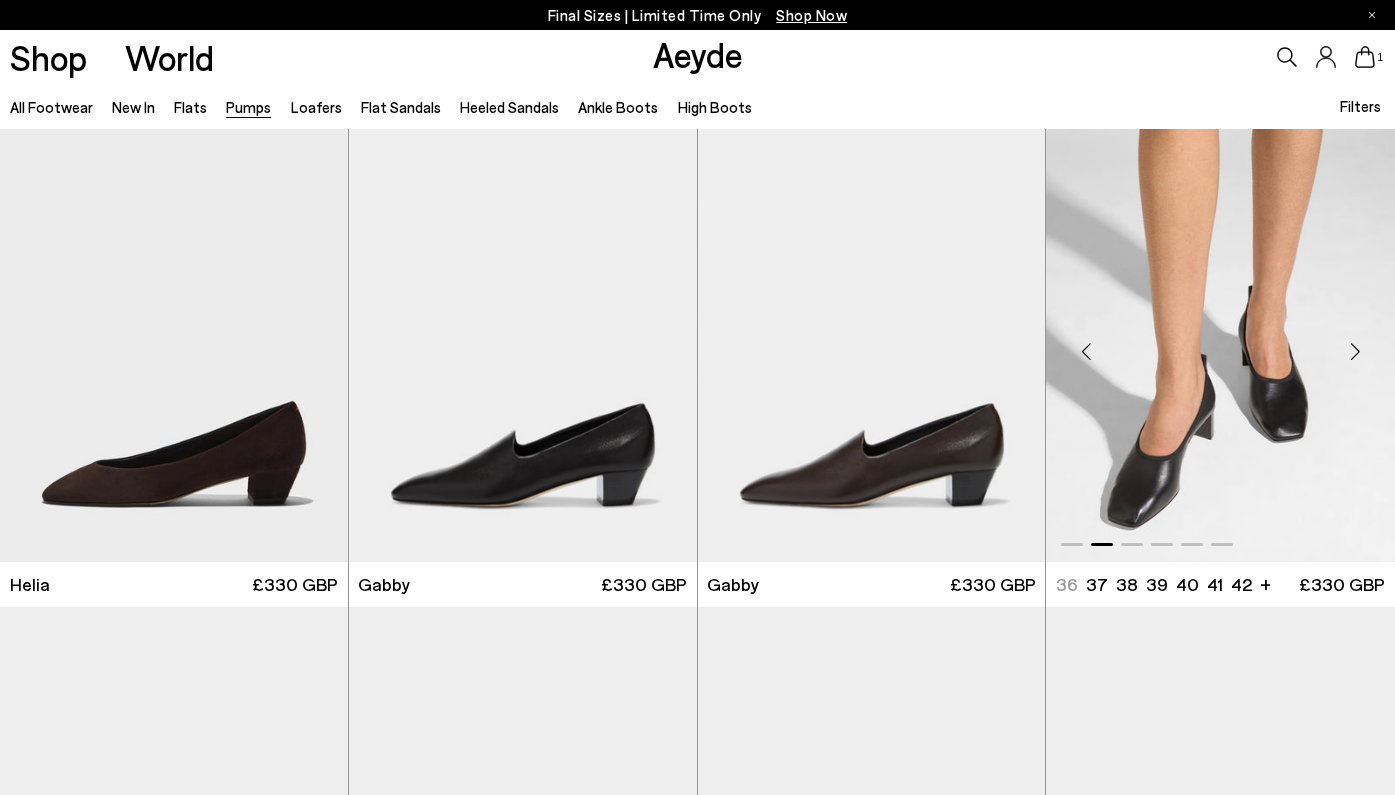 click at bounding box center [1355, 352] 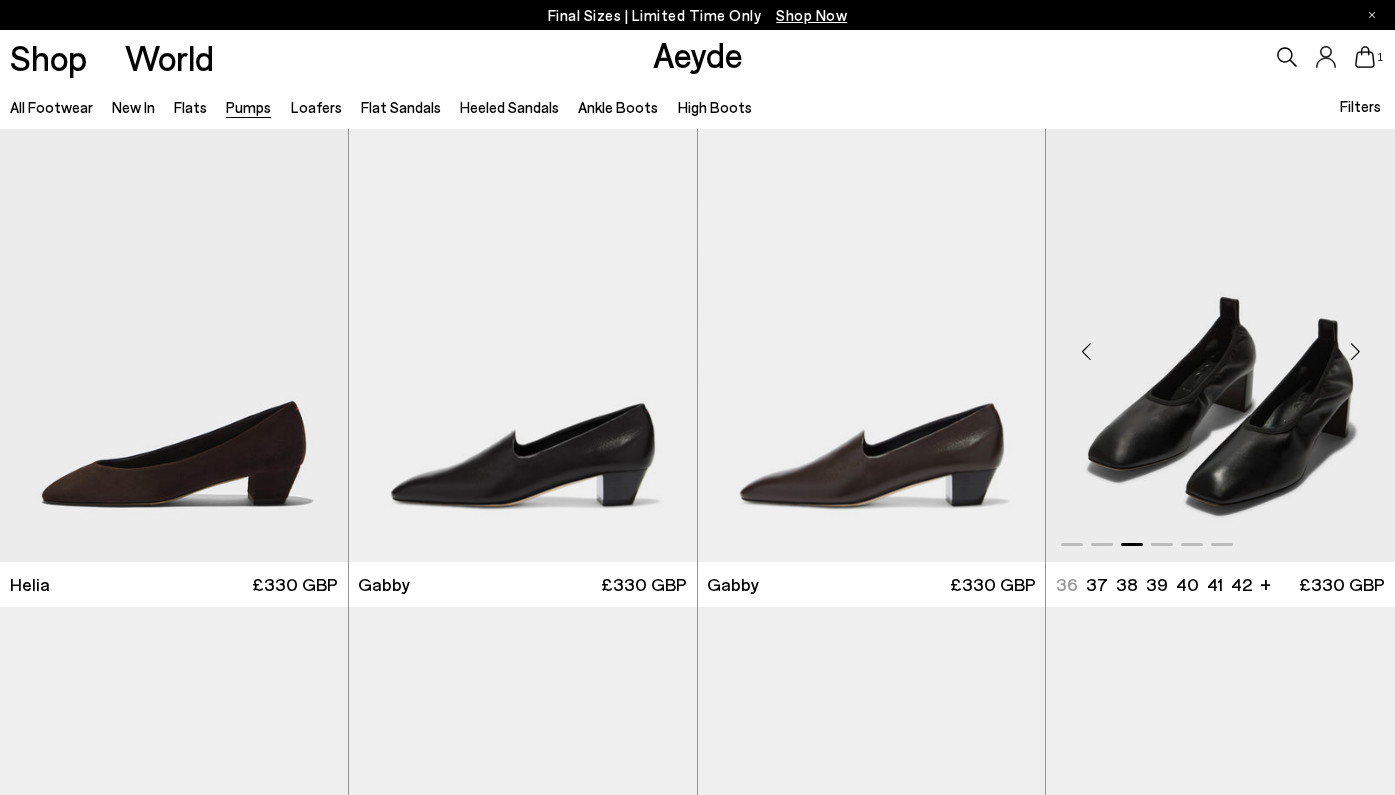 click at bounding box center [1355, 352] 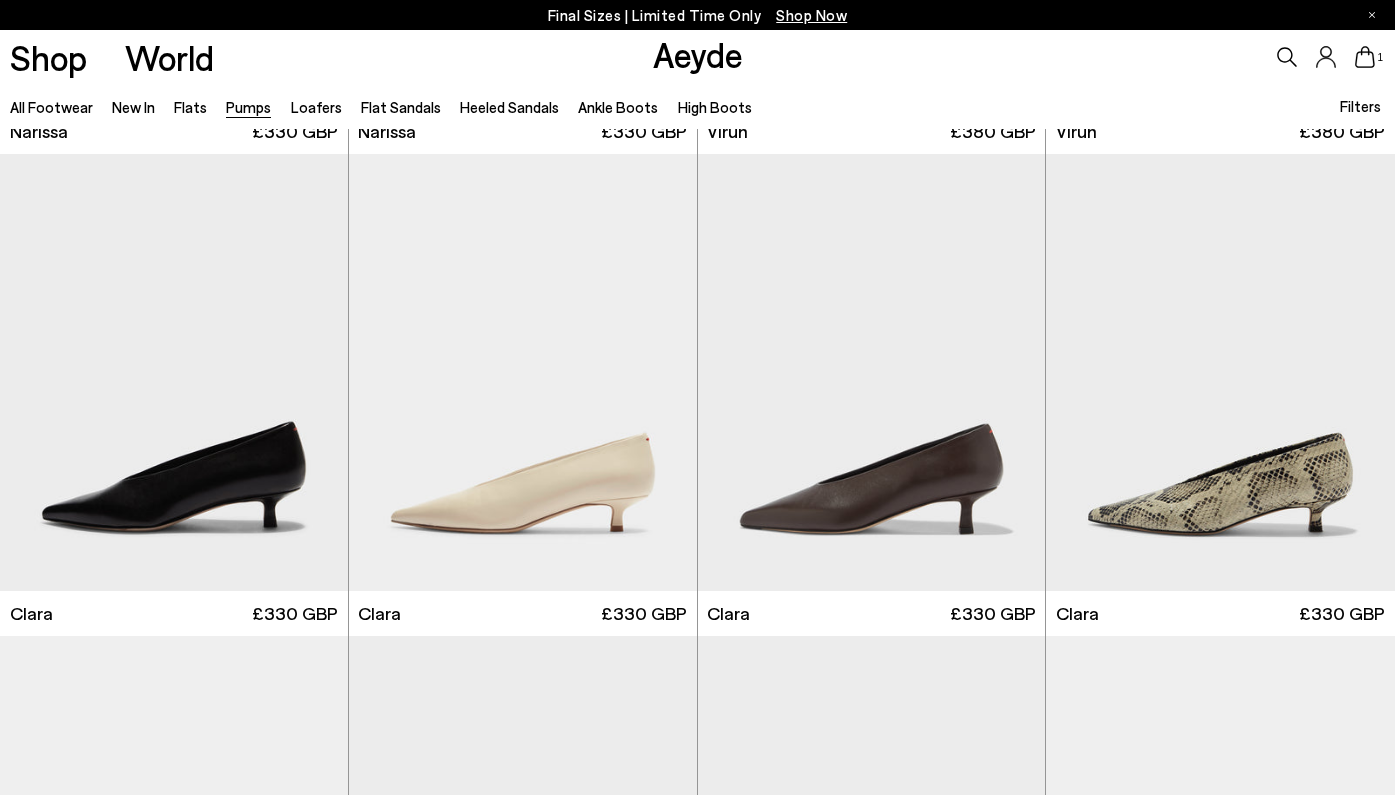 scroll, scrollTop: 2794, scrollLeft: 1, axis: both 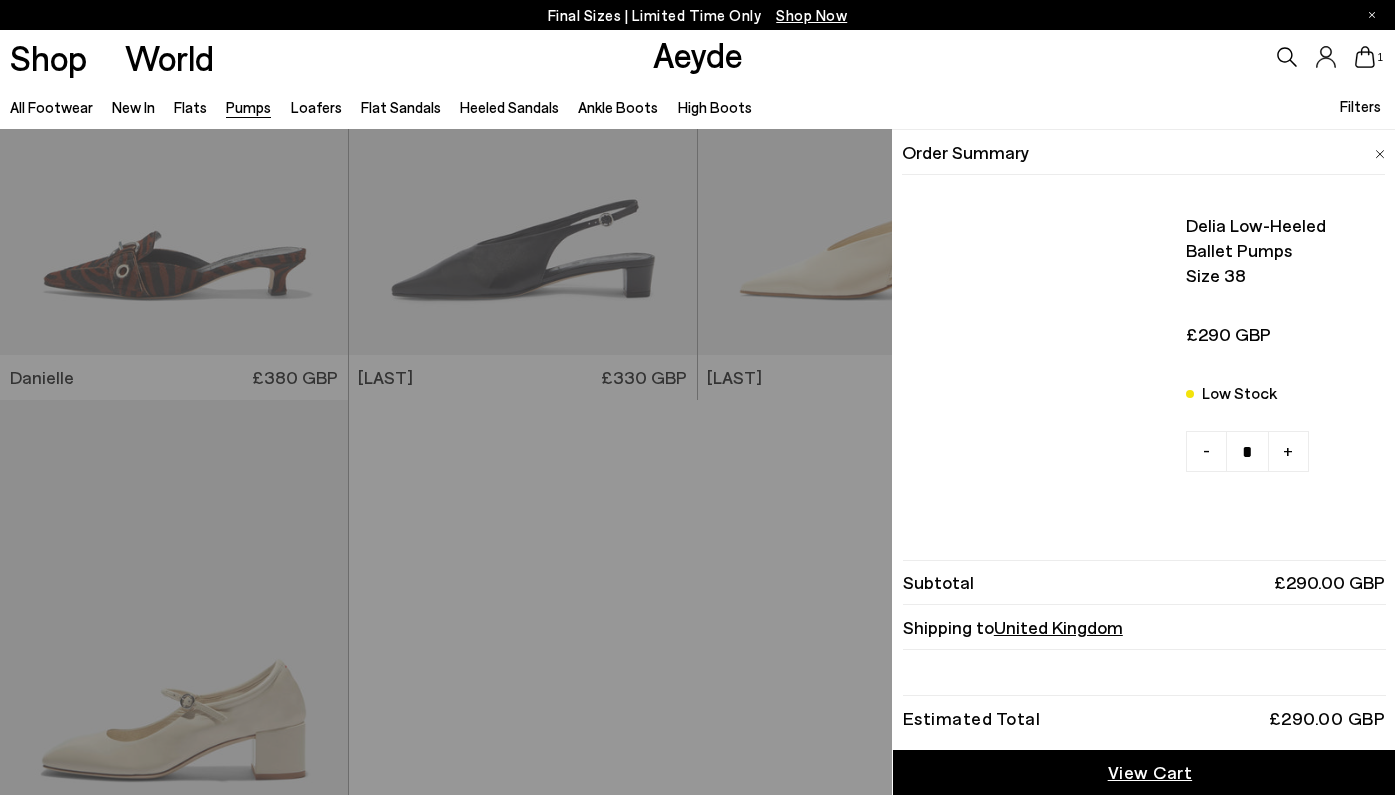 click 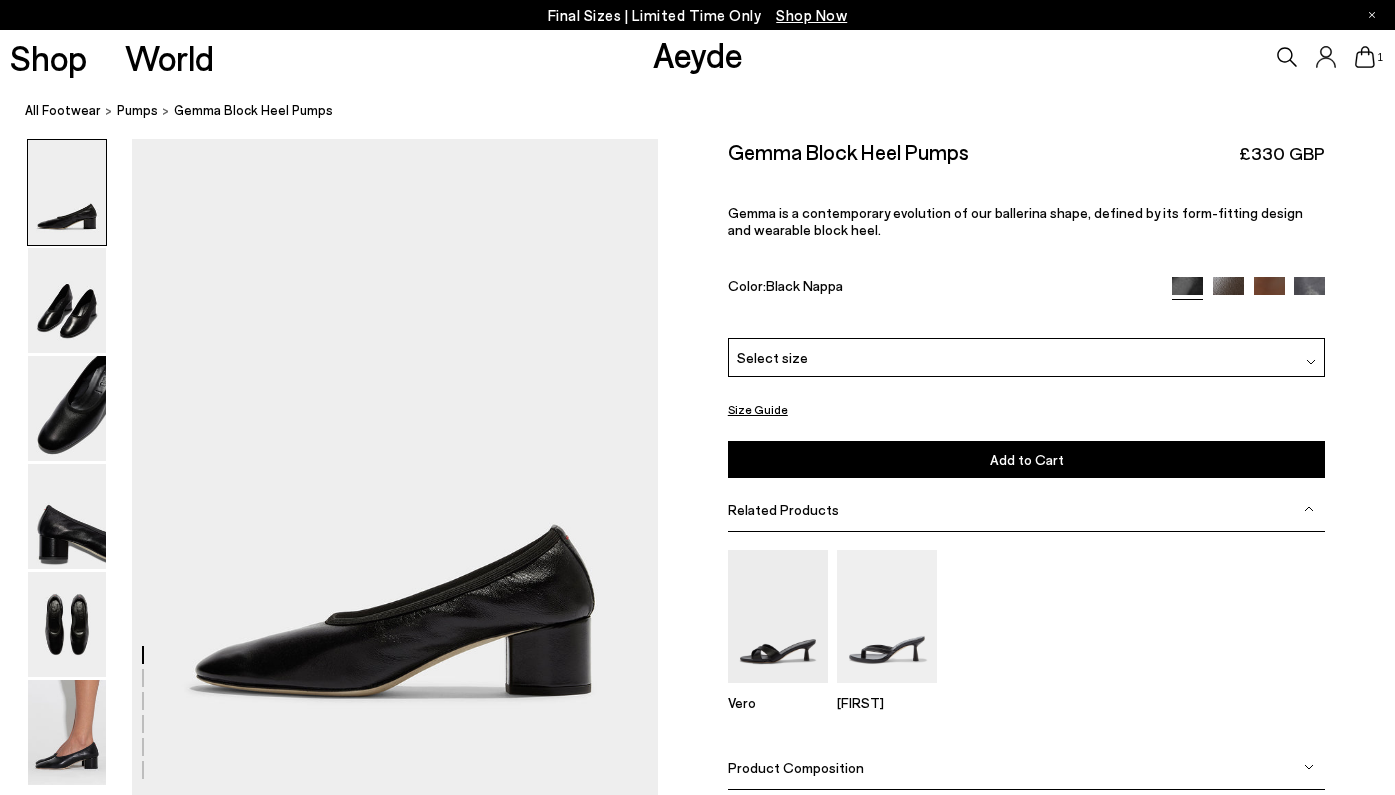 scroll, scrollTop: 0, scrollLeft: 0, axis: both 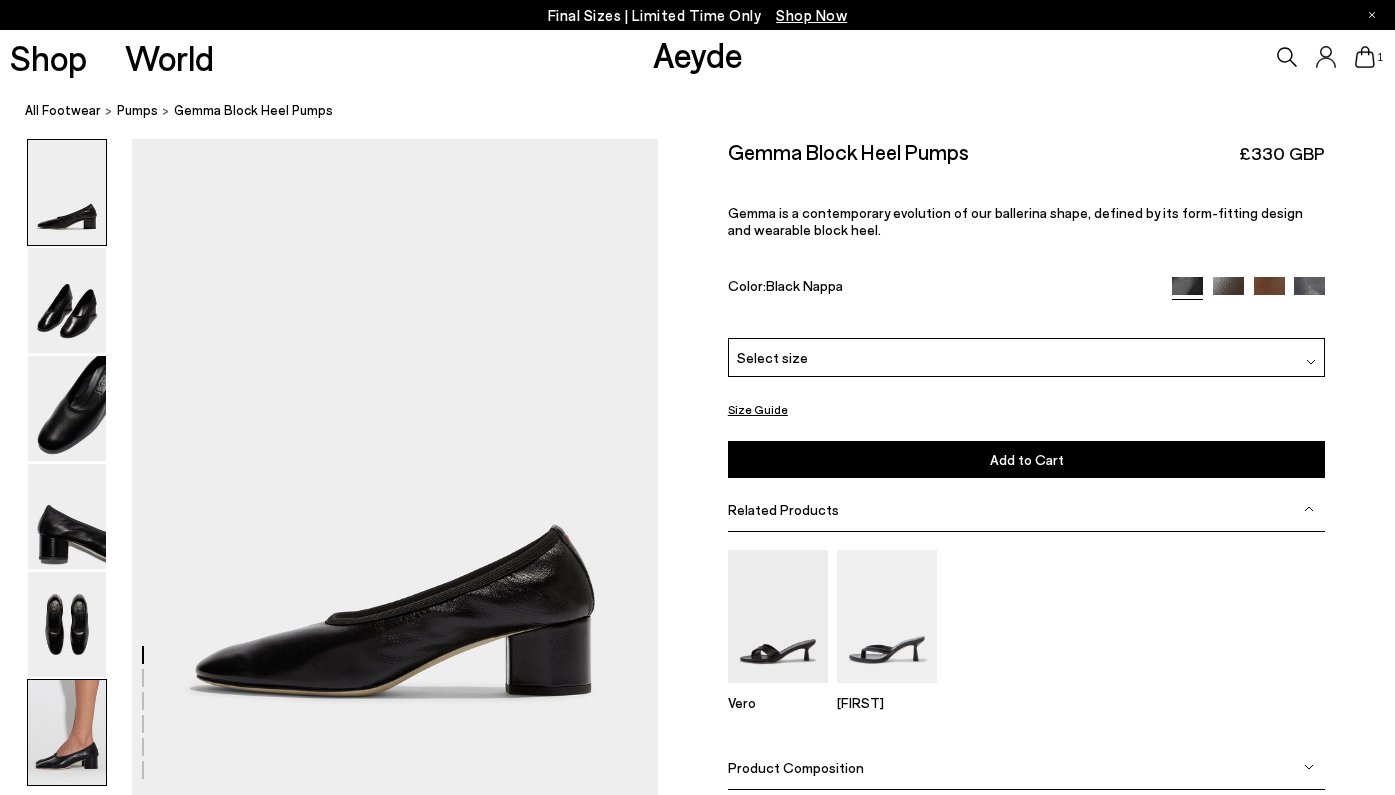 click at bounding box center (67, 732) 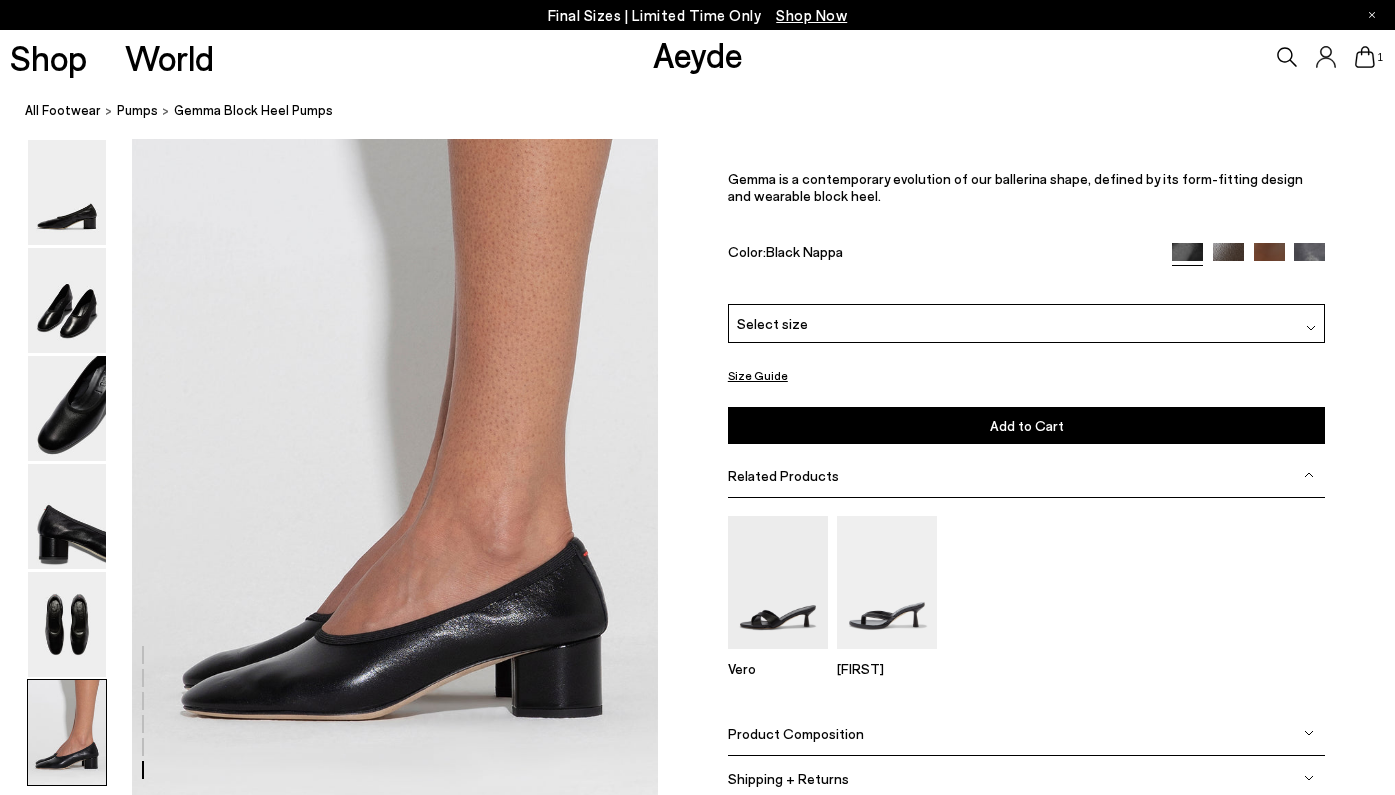scroll, scrollTop: 3613, scrollLeft: 0, axis: vertical 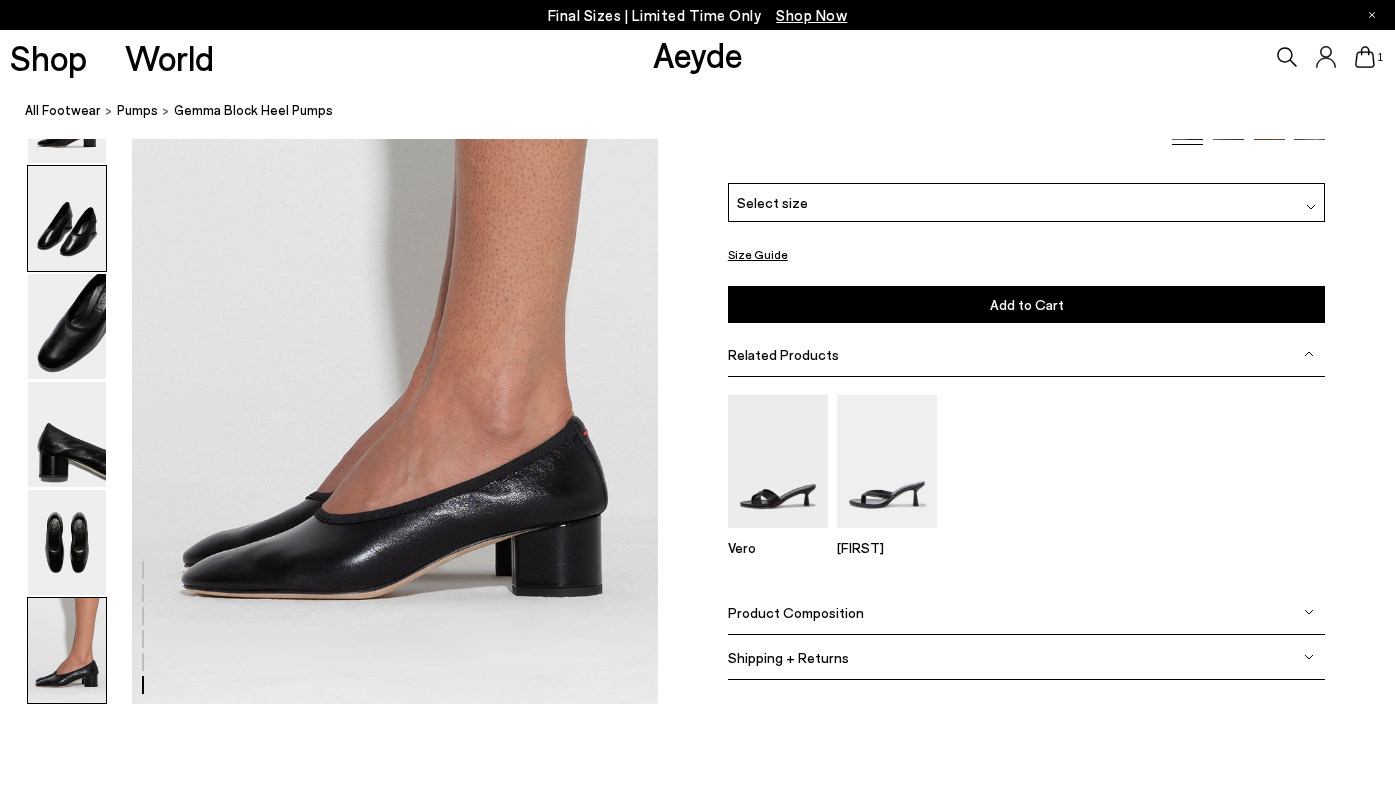 click at bounding box center (67, 218) 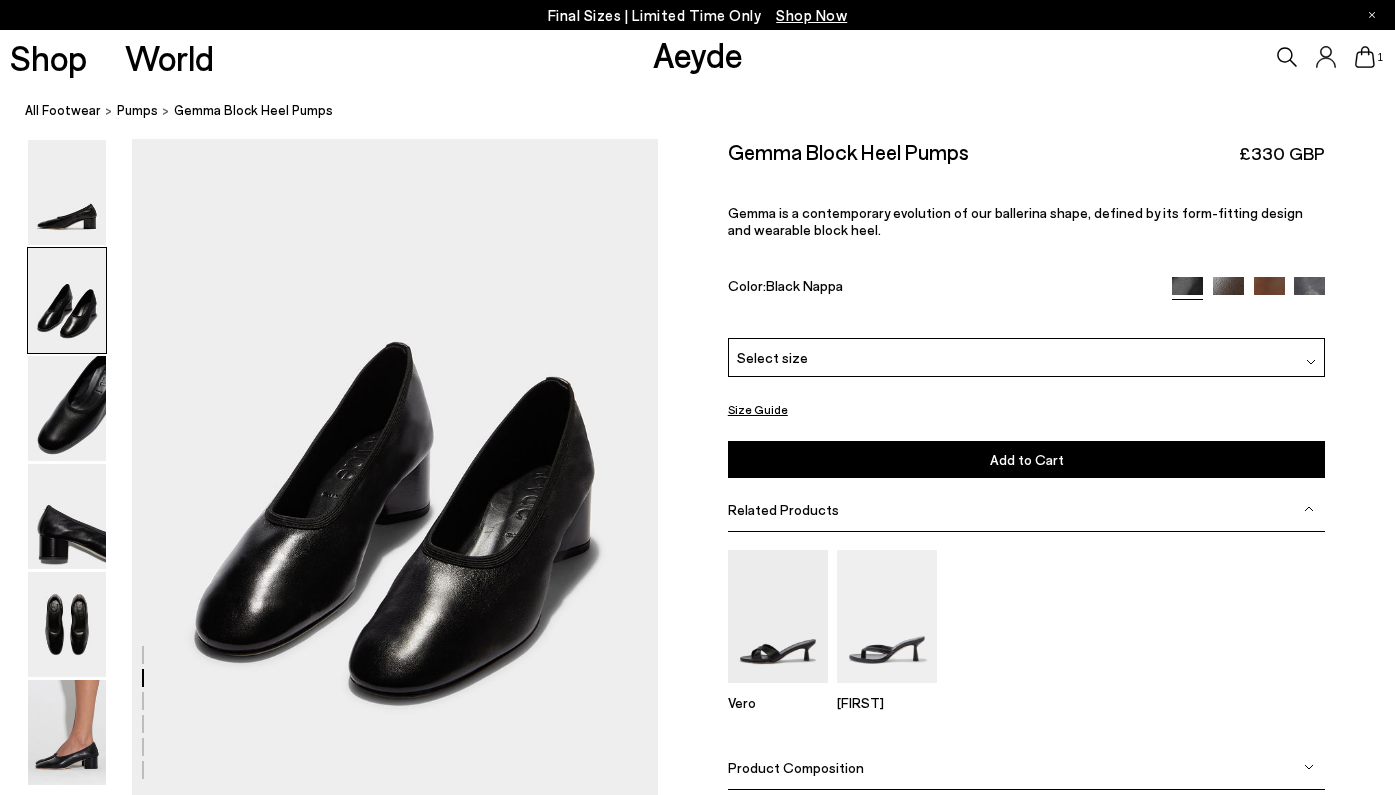 scroll, scrollTop: 660, scrollLeft: 0, axis: vertical 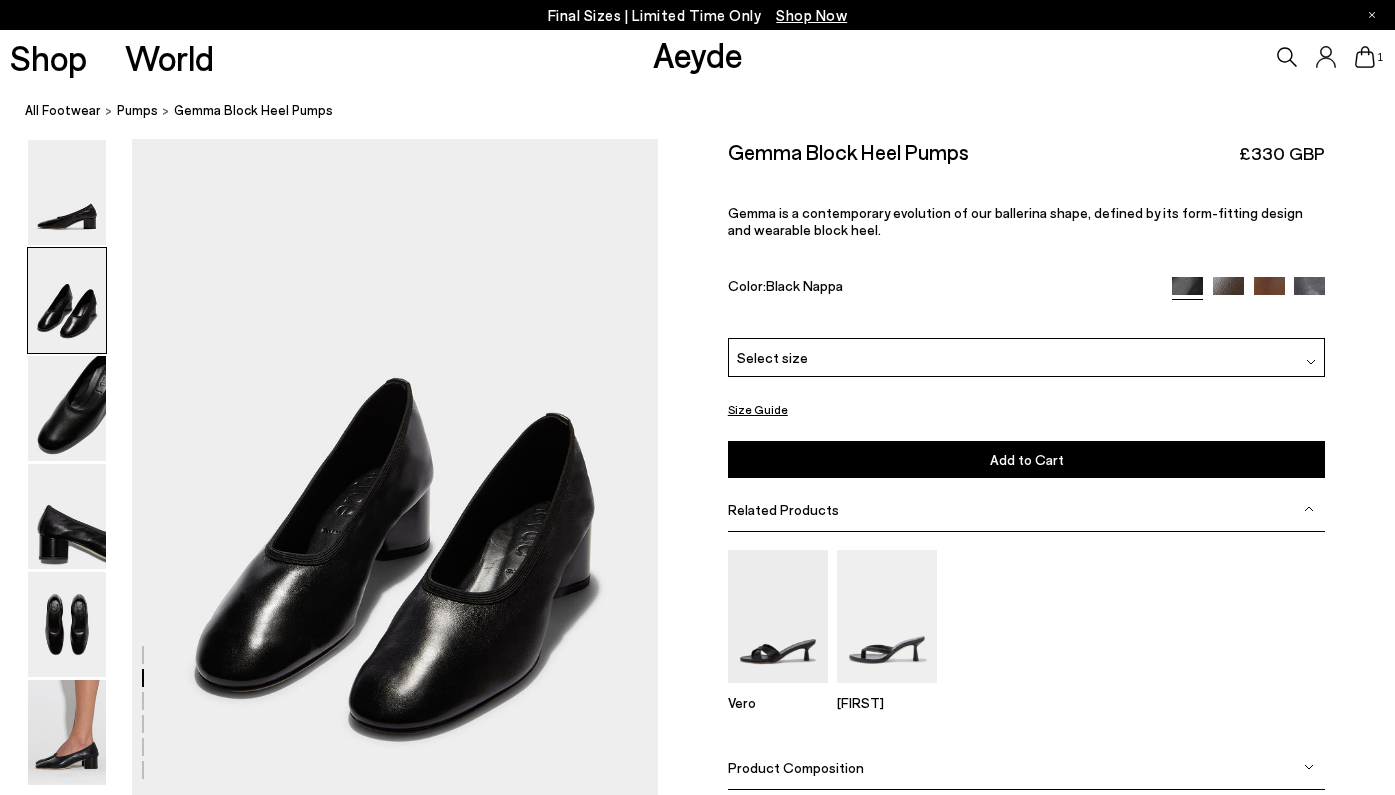 click at bounding box center (67, 300) 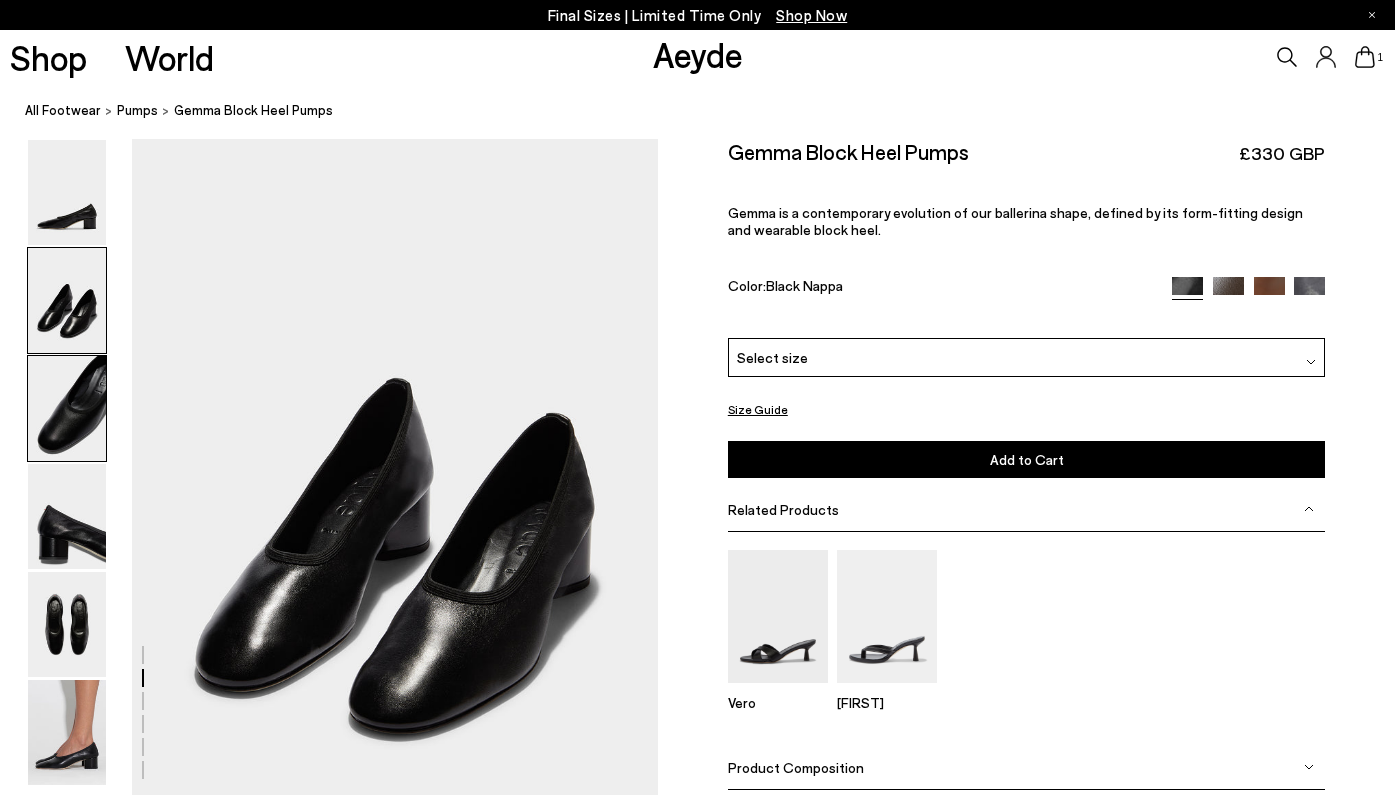 click at bounding box center (67, 408) 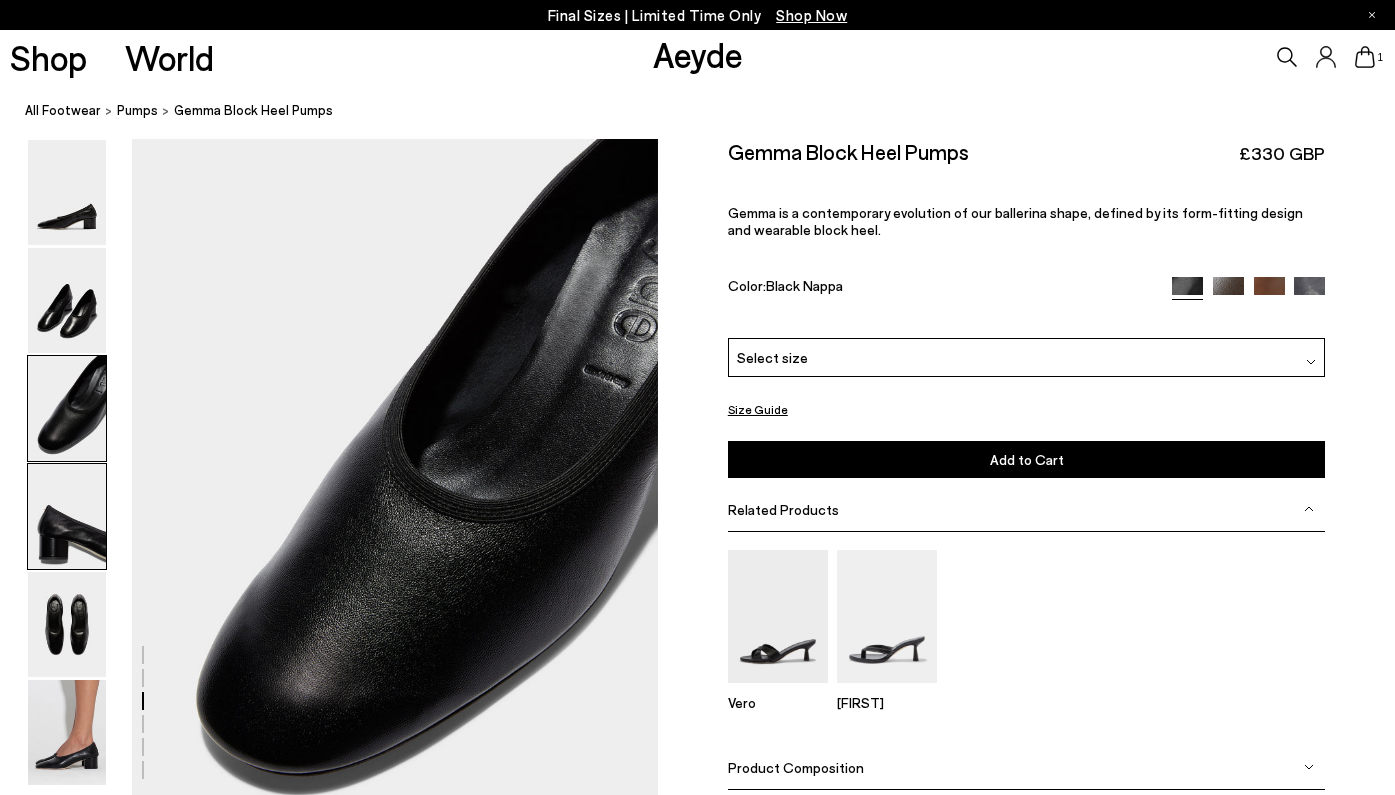 click at bounding box center (67, 516) 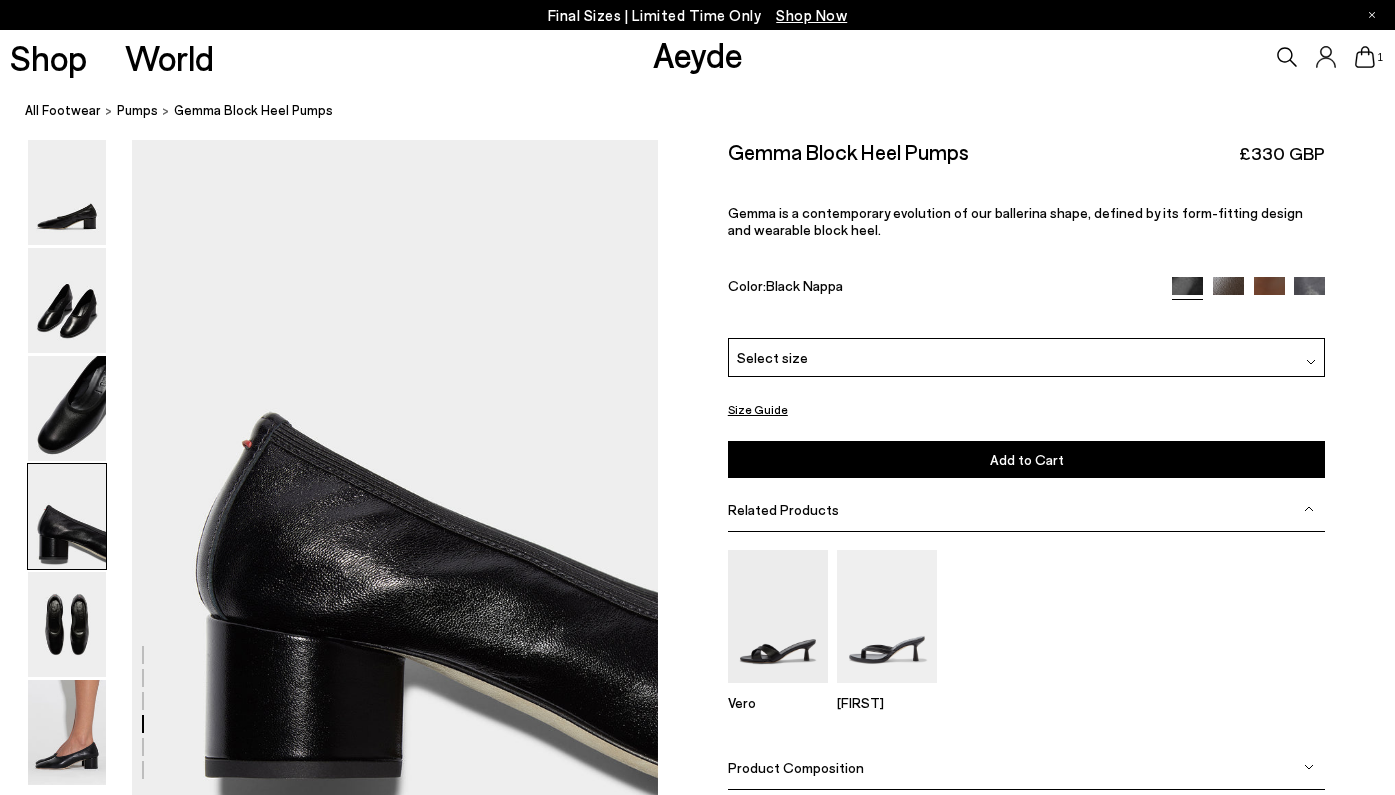 scroll, scrollTop: 2068, scrollLeft: 0, axis: vertical 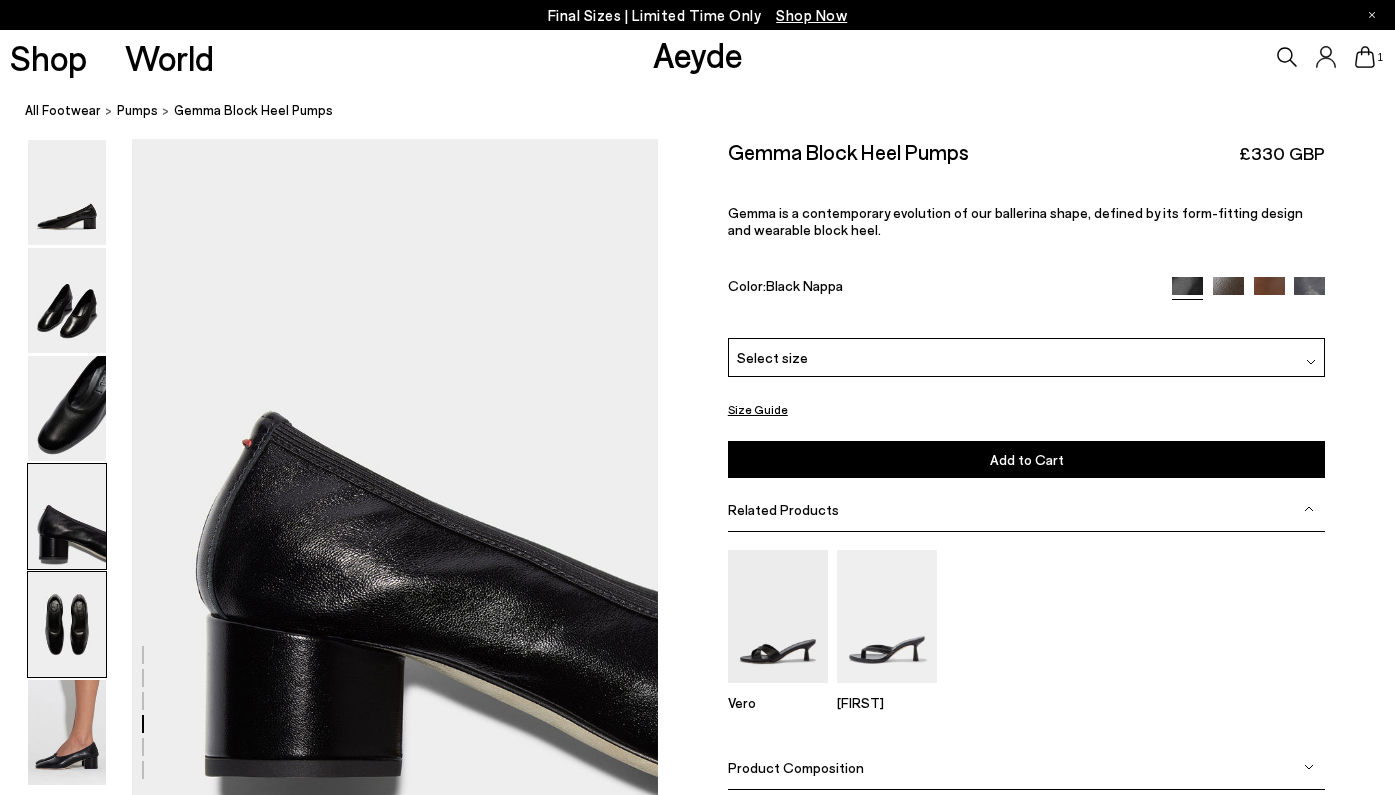 click at bounding box center [67, 624] 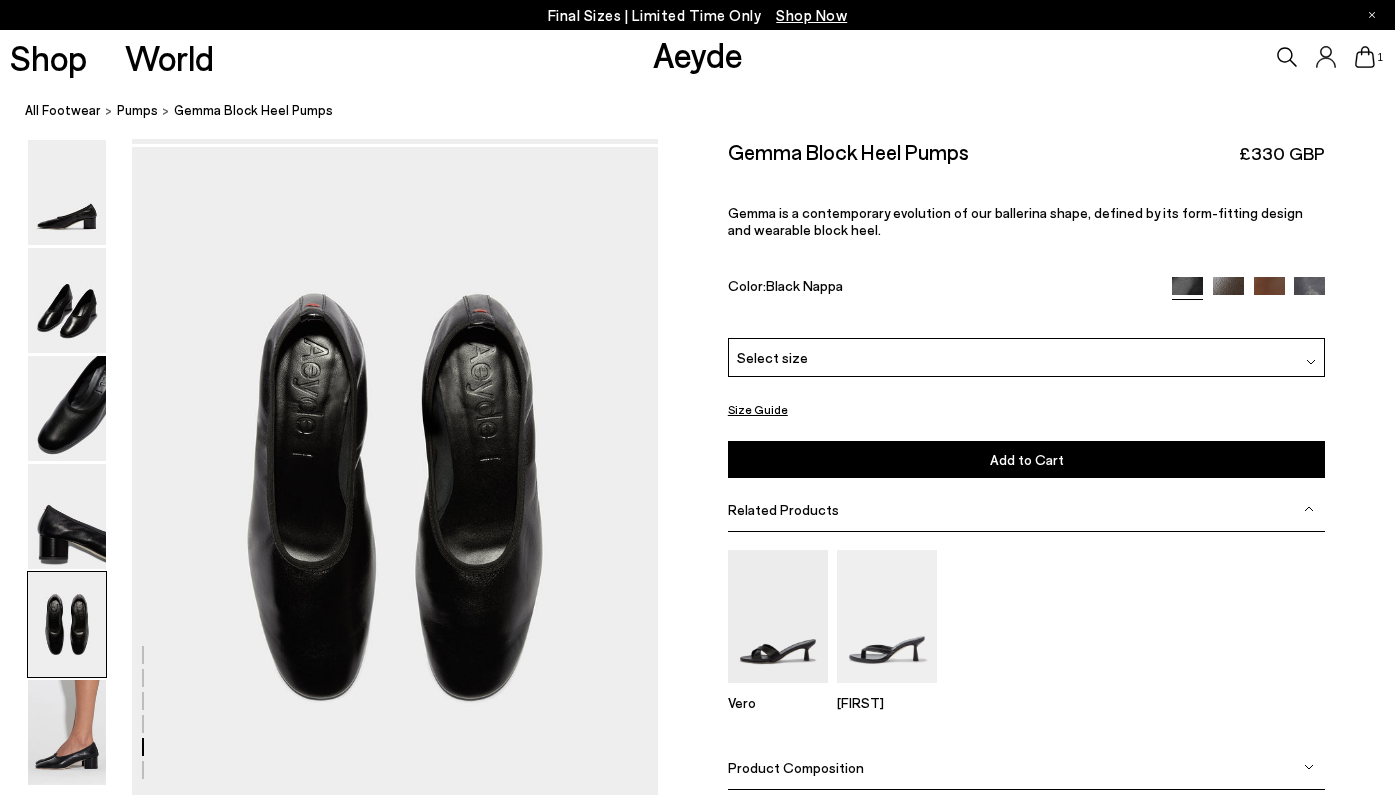 scroll, scrollTop: 2772, scrollLeft: 0, axis: vertical 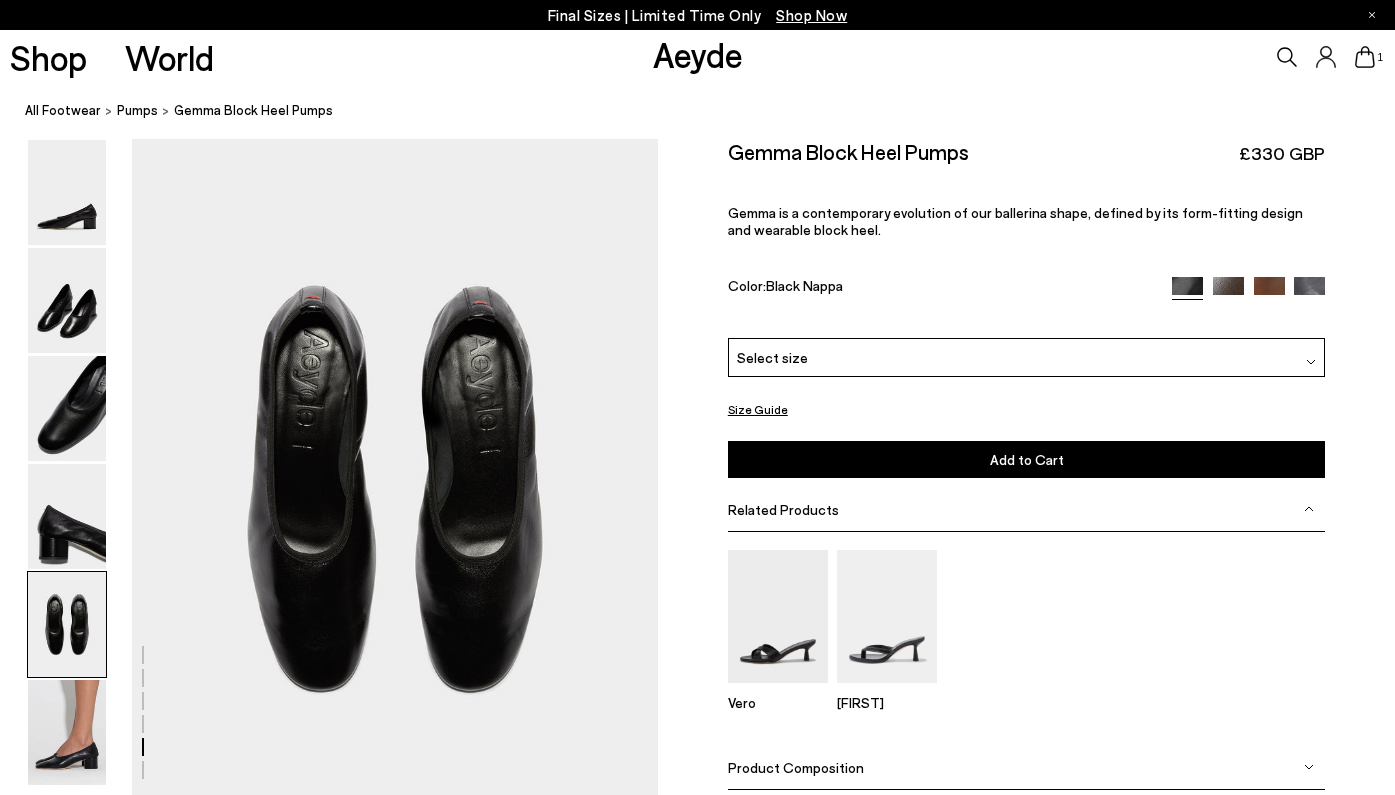 click at bounding box center [67, 624] 